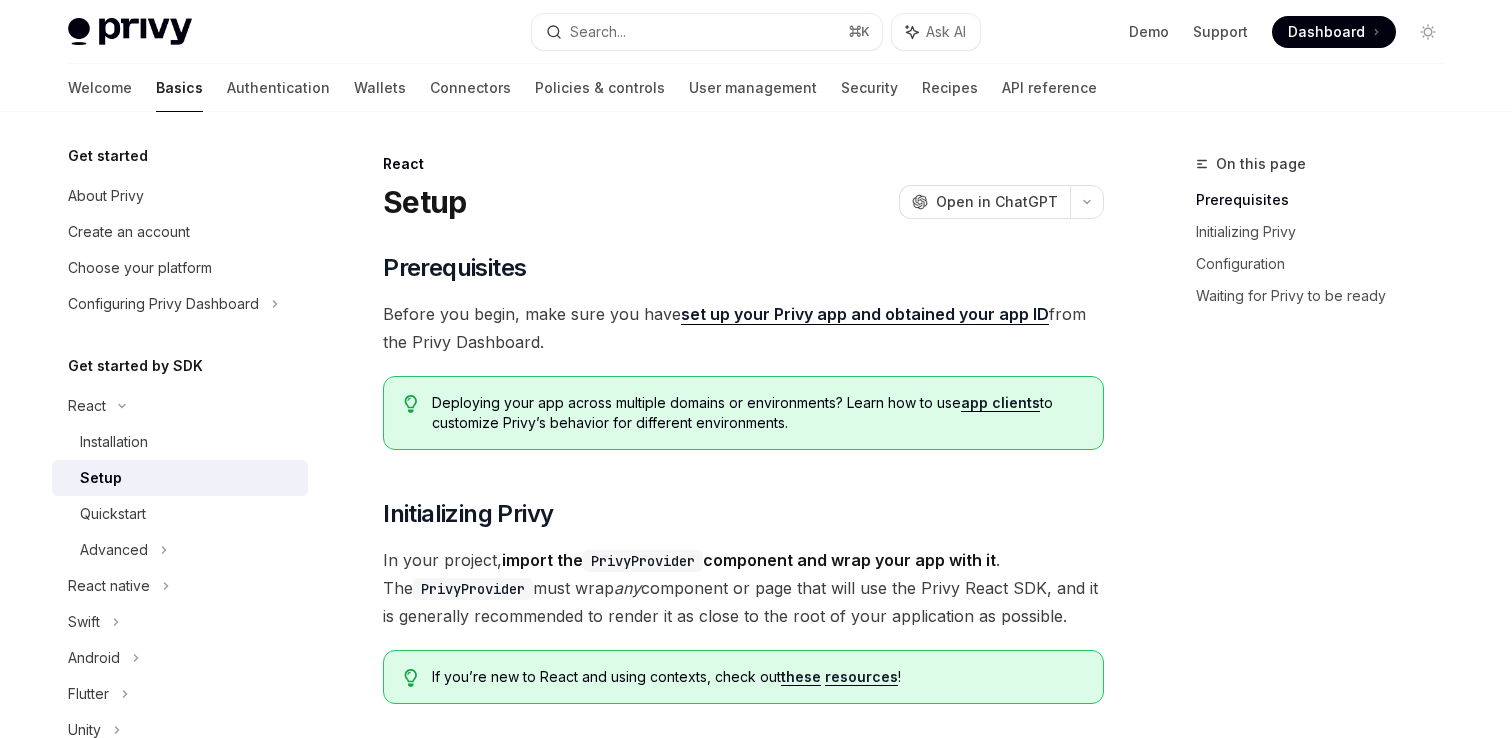 scroll, scrollTop: 0, scrollLeft: 0, axis: both 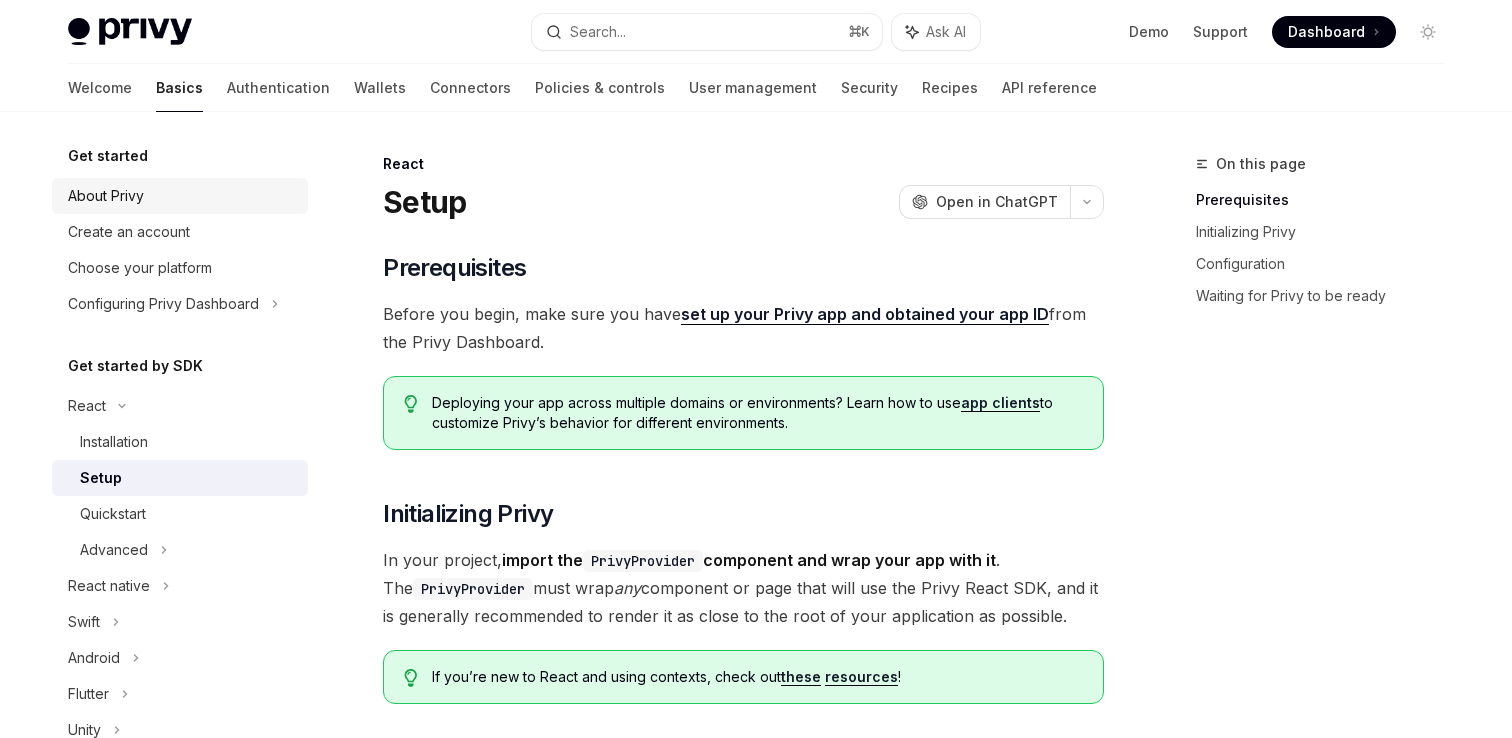 click on "About Privy" at bounding box center [182, 196] 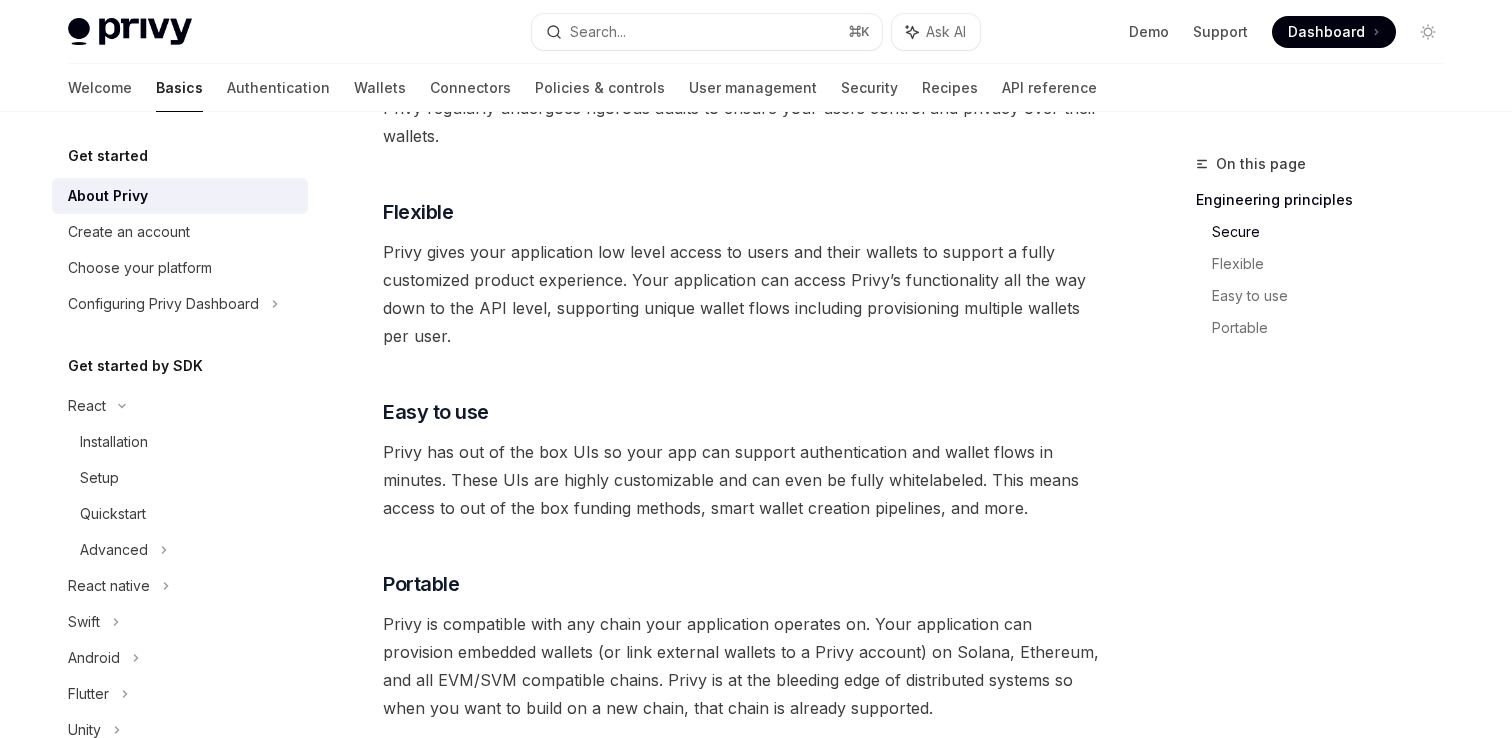 scroll, scrollTop: 1878, scrollLeft: 0, axis: vertical 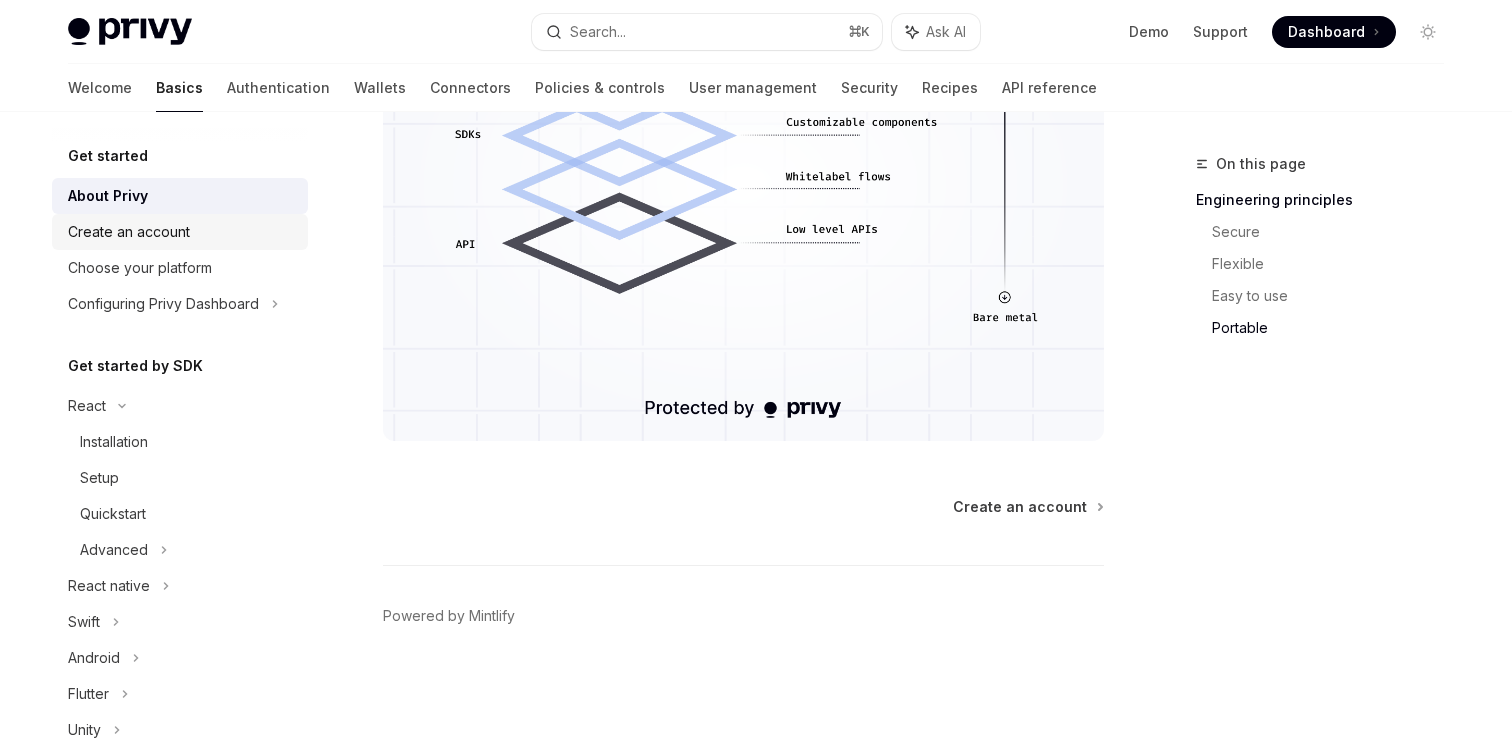 click on "Create an account" at bounding box center (180, 232) 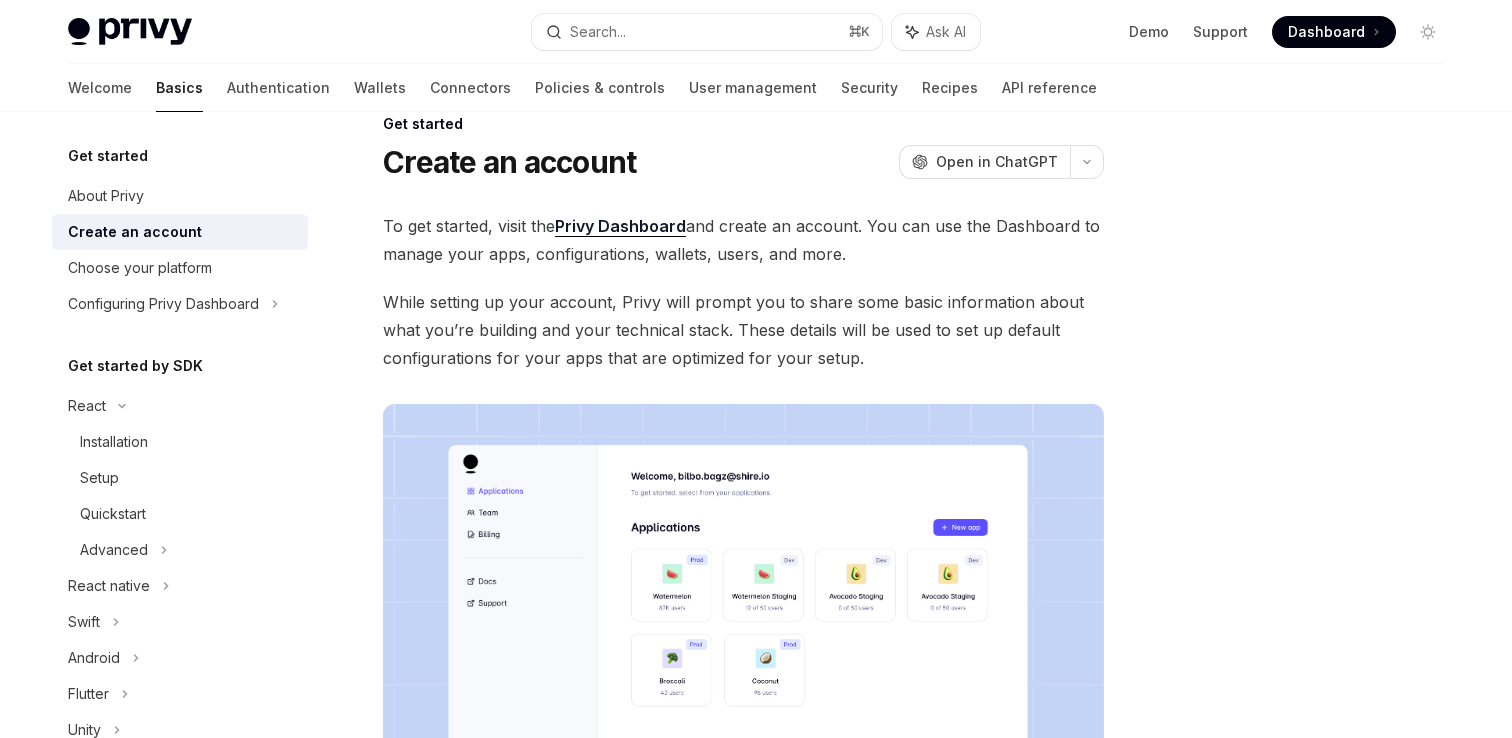 scroll, scrollTop: 0, scrollLeft: 0, axis: both 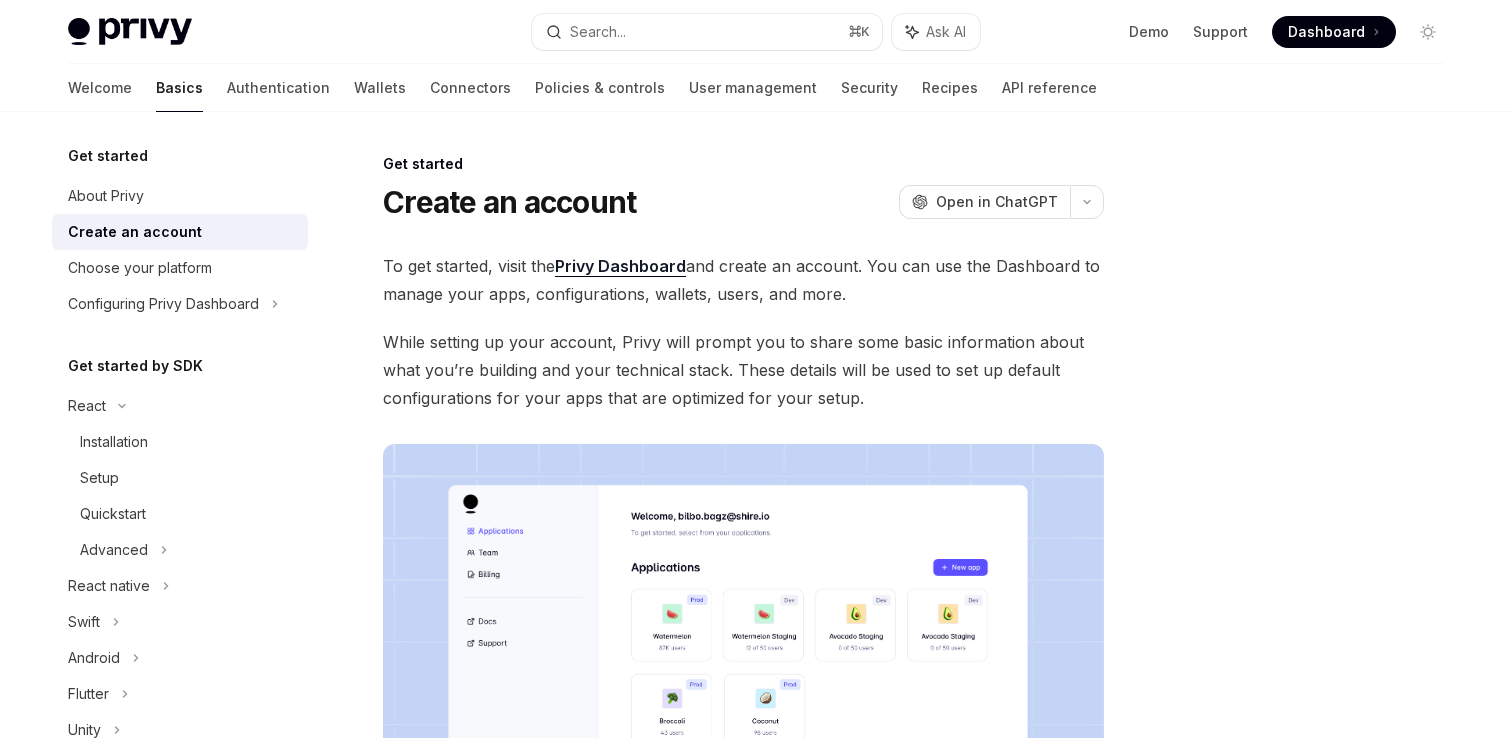 click on "Privy Dashboard" at bounding box center (620, 266) 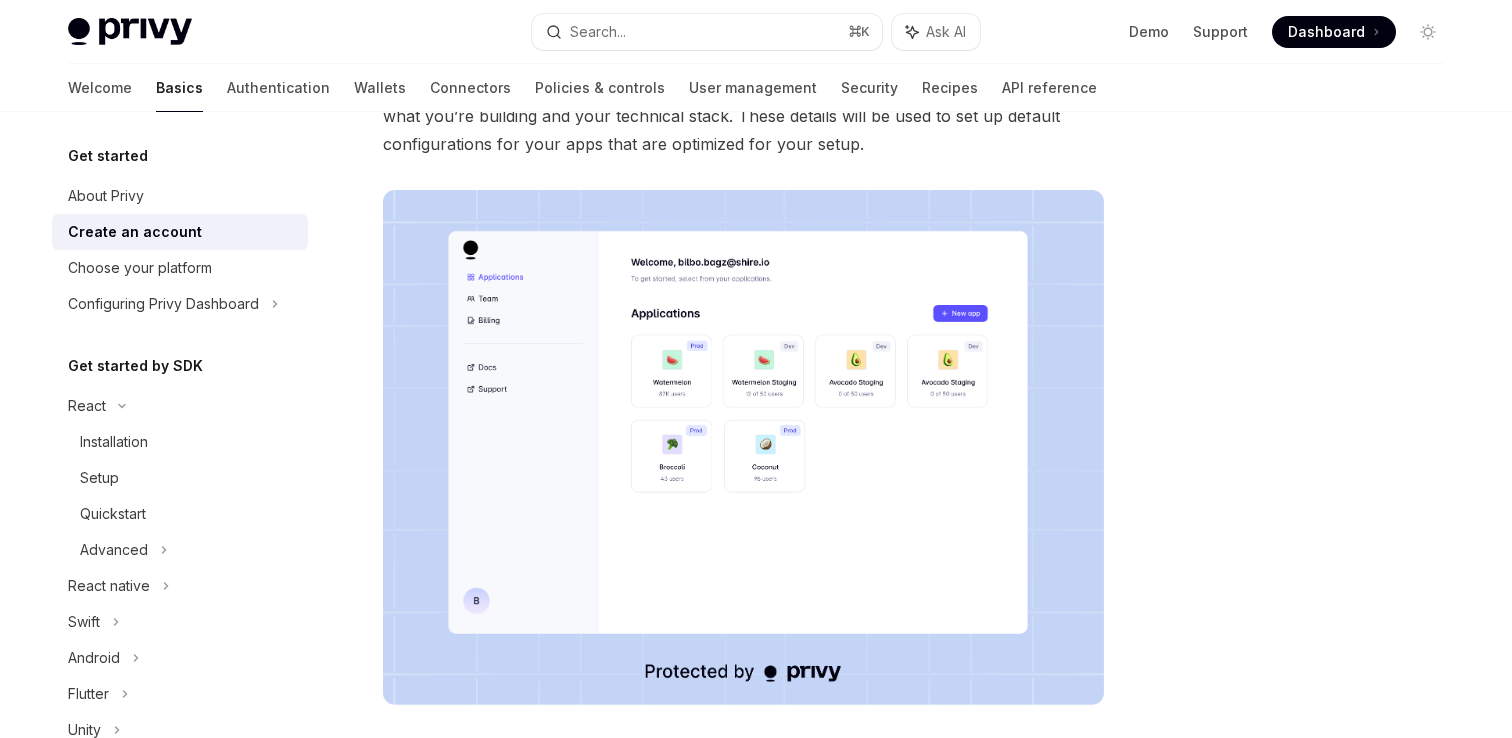 scroll, scrollTop: 0, scrollLeft: 0, axis: both 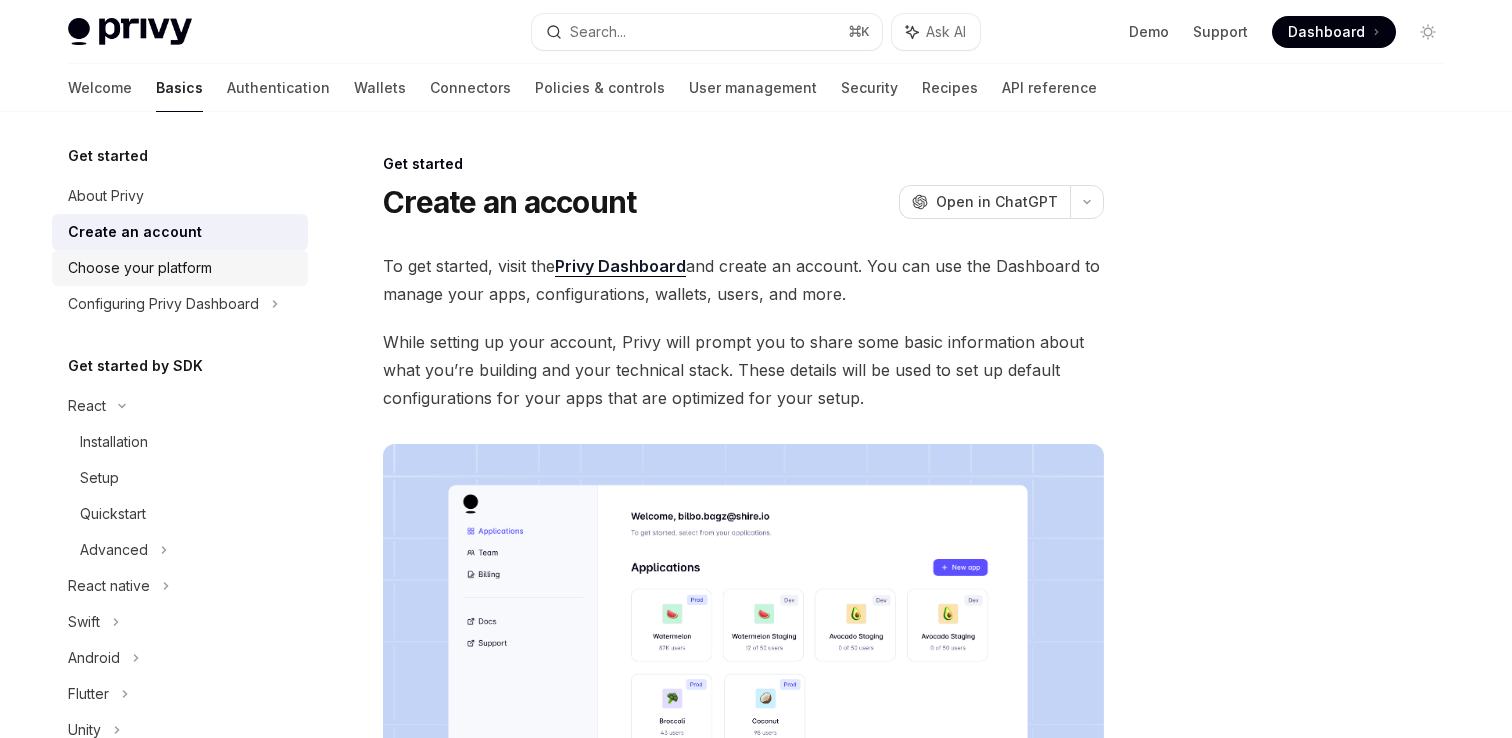 click on "Choose your platform" at bounding box center [140, 268] 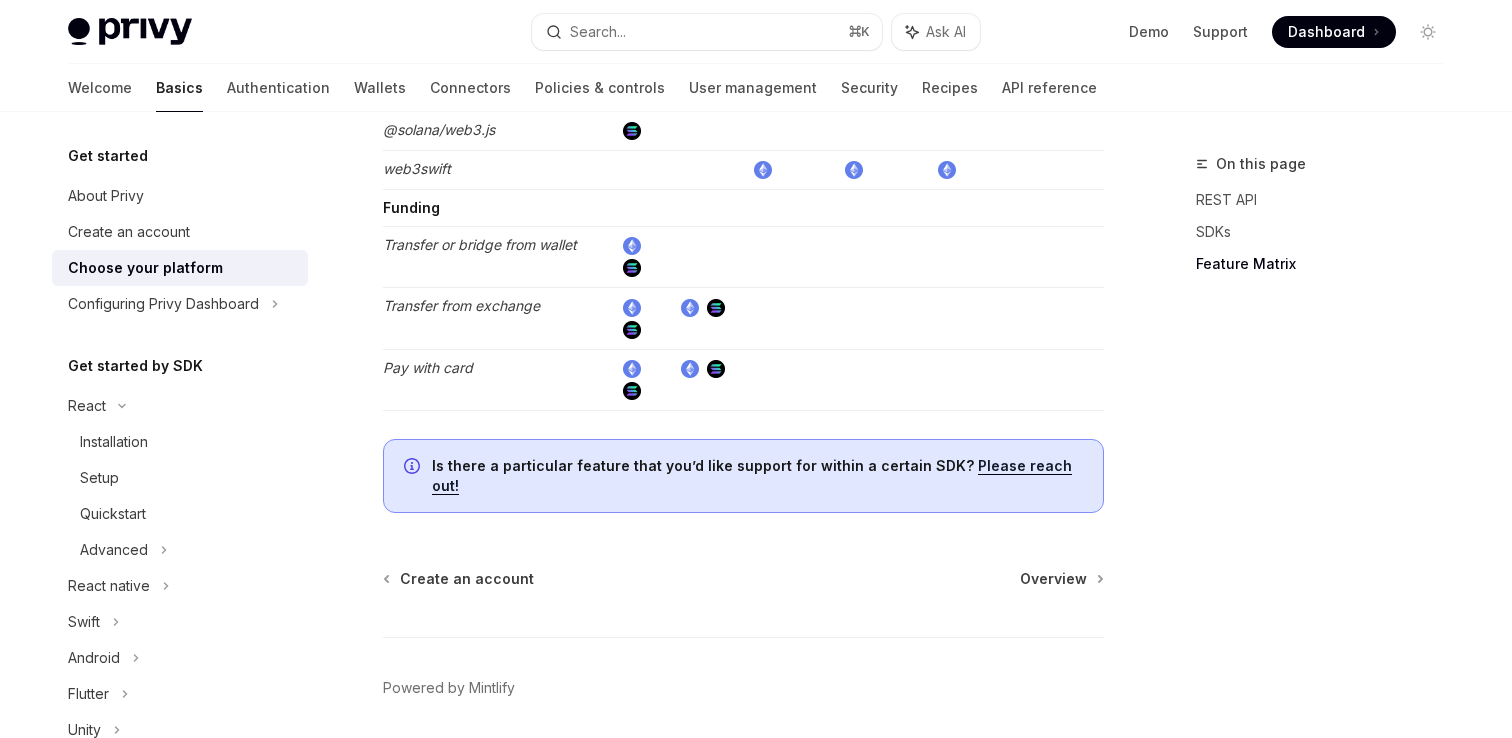 scroll, scrollTop: 3785, scrollLeft: 0, axis: vertical 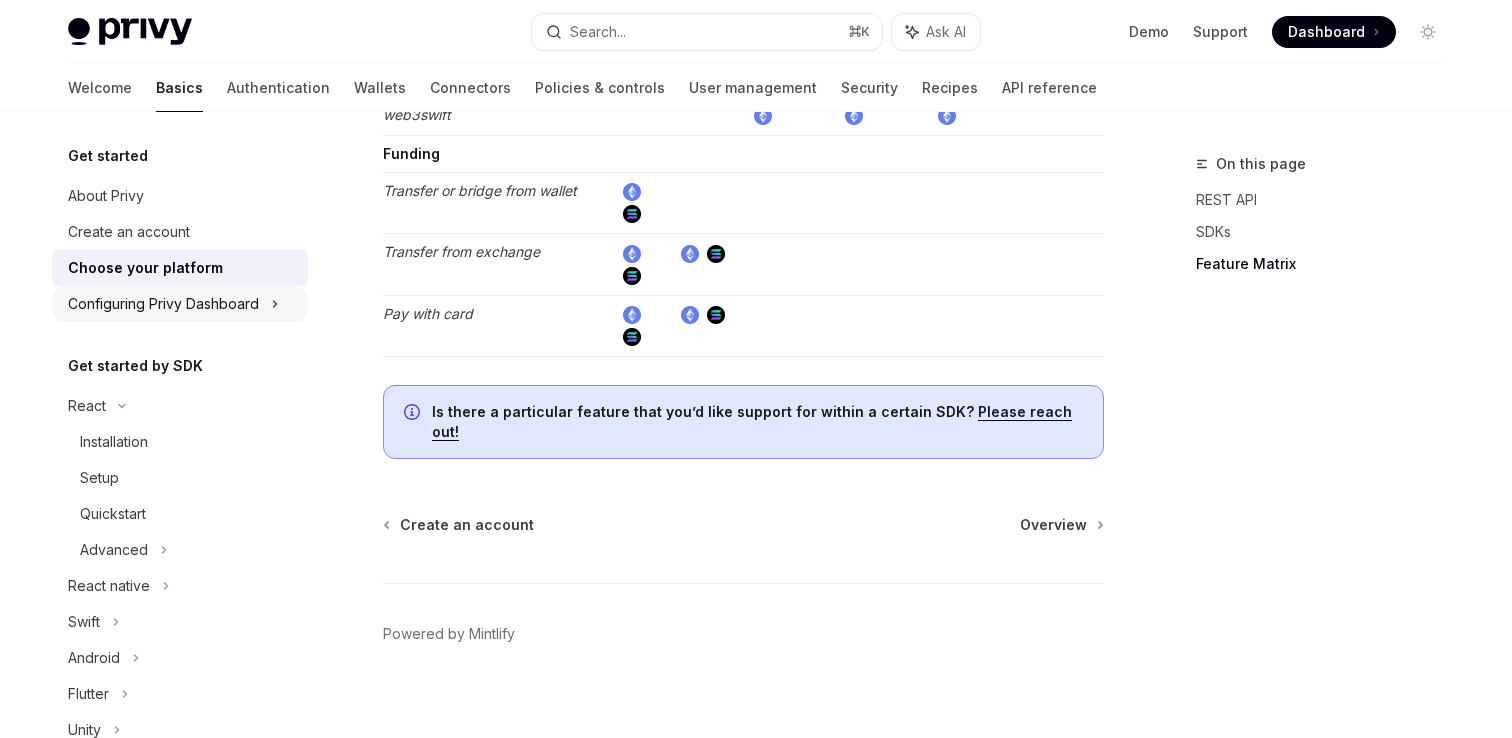 click on "Configuring Privy Dashboard" at bounding box center [180, 304] 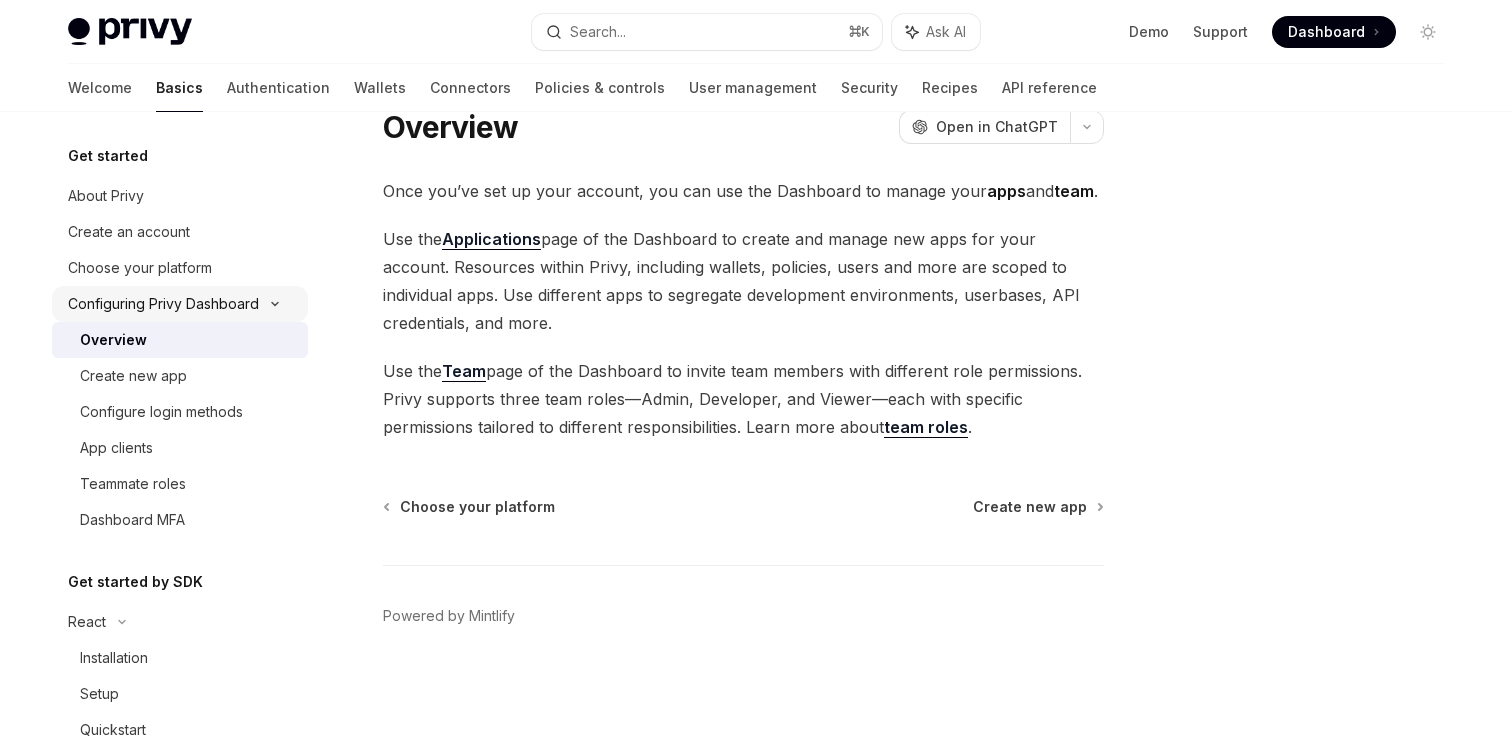 scroll, scrollTop: 75, scrollLeft: 0, axis: vertical 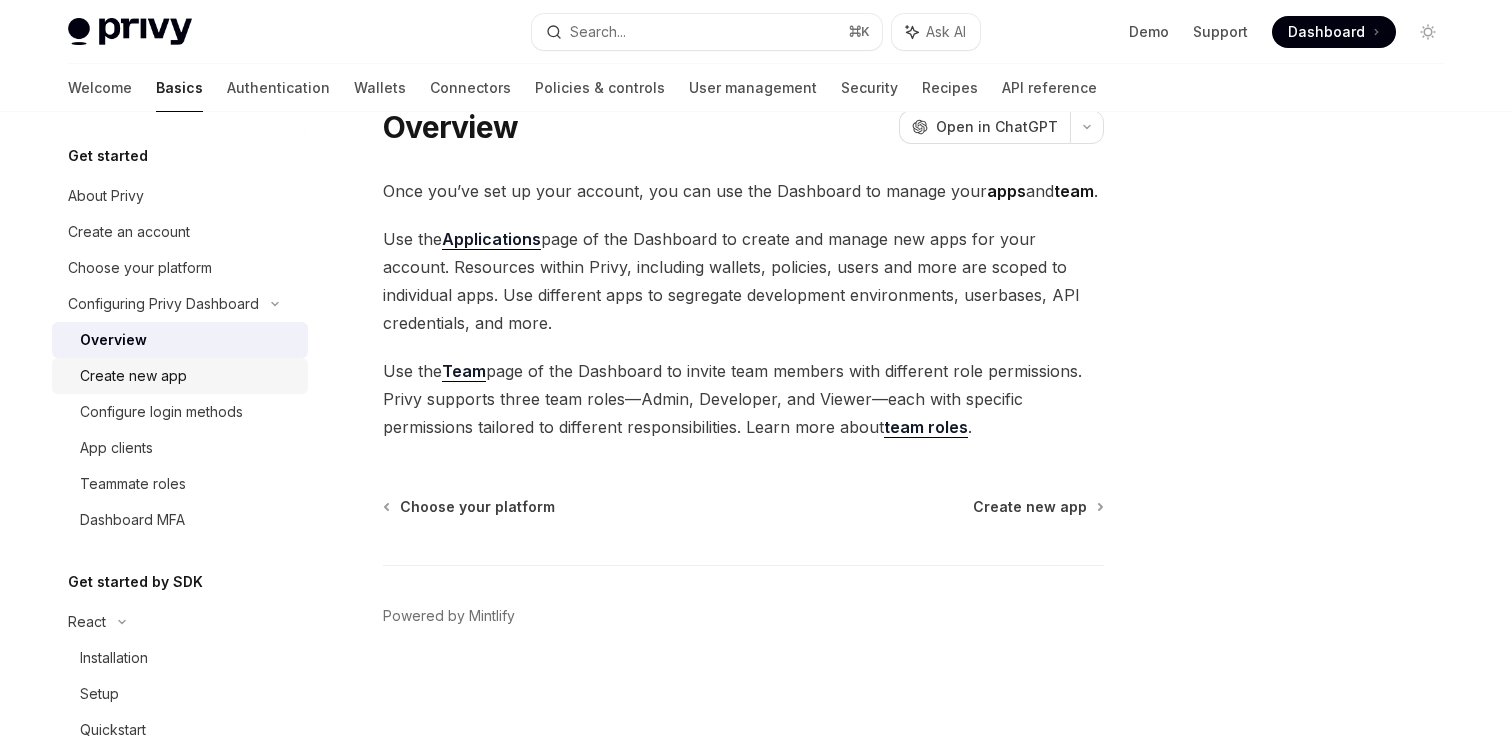 click on "Create new app" at bounding box center (133, 376) 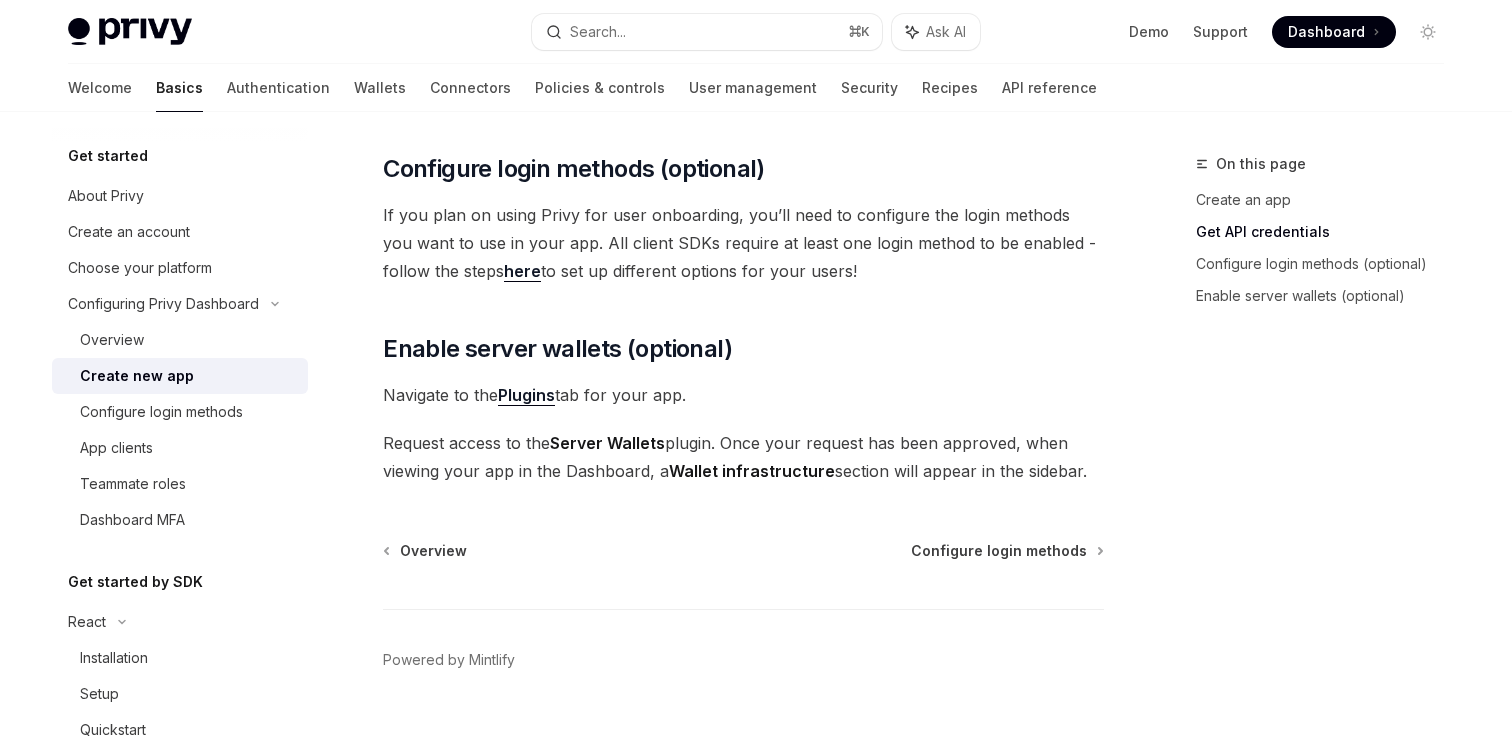 scroll, scrollTop: 795, scrollLeft: 0, axis: vertical 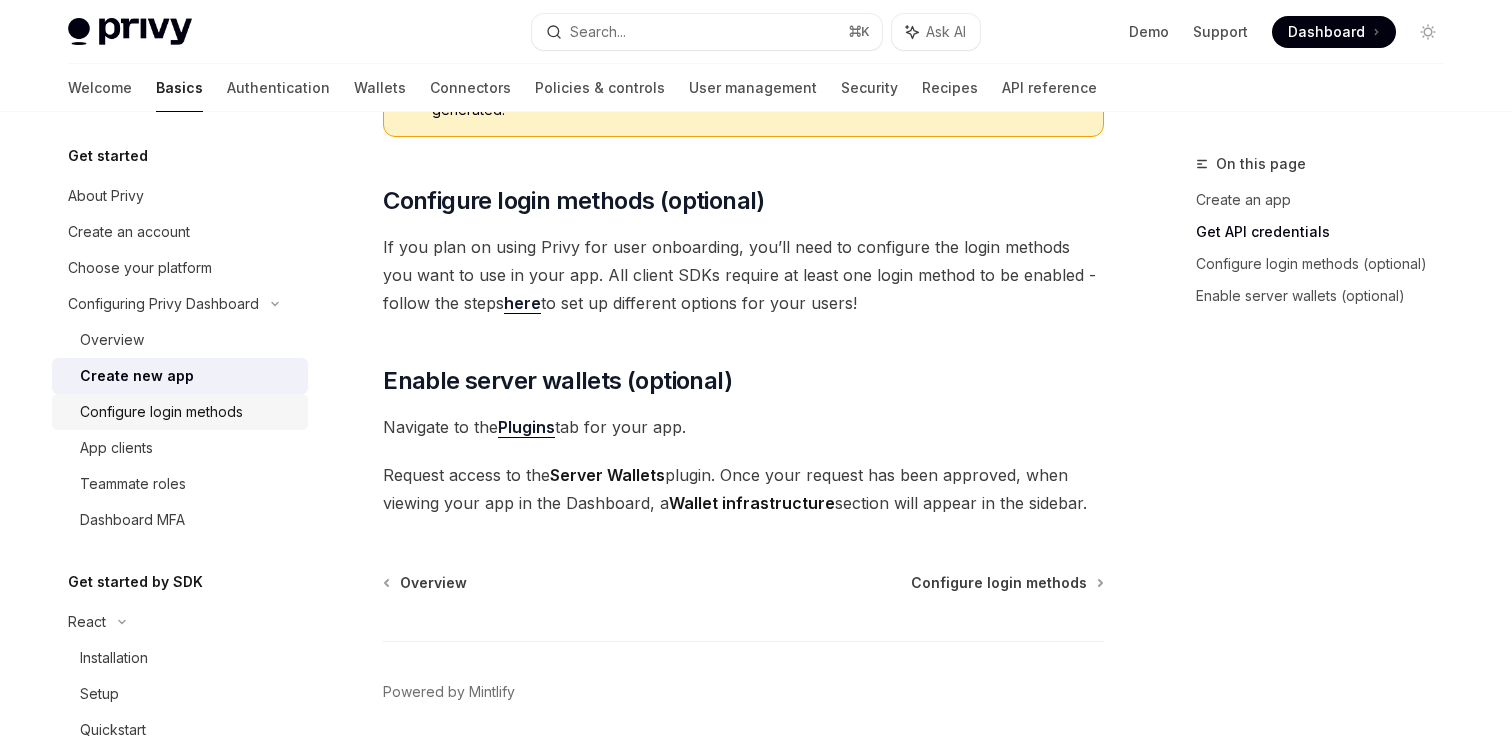click on "Configure login methods" at bounding box center (161, 412) 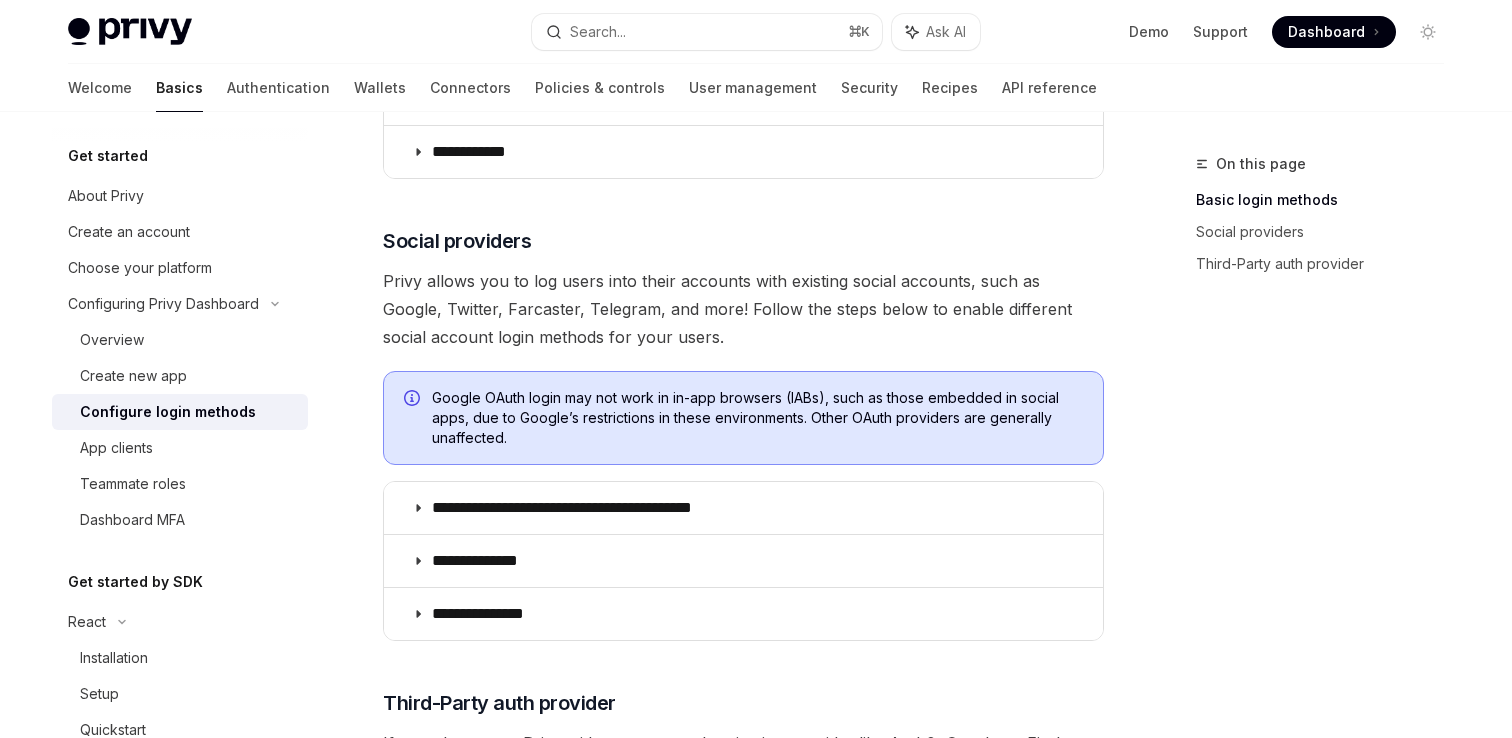 scroll, scrollTop: 0, scrollLeft: 0, axis: both 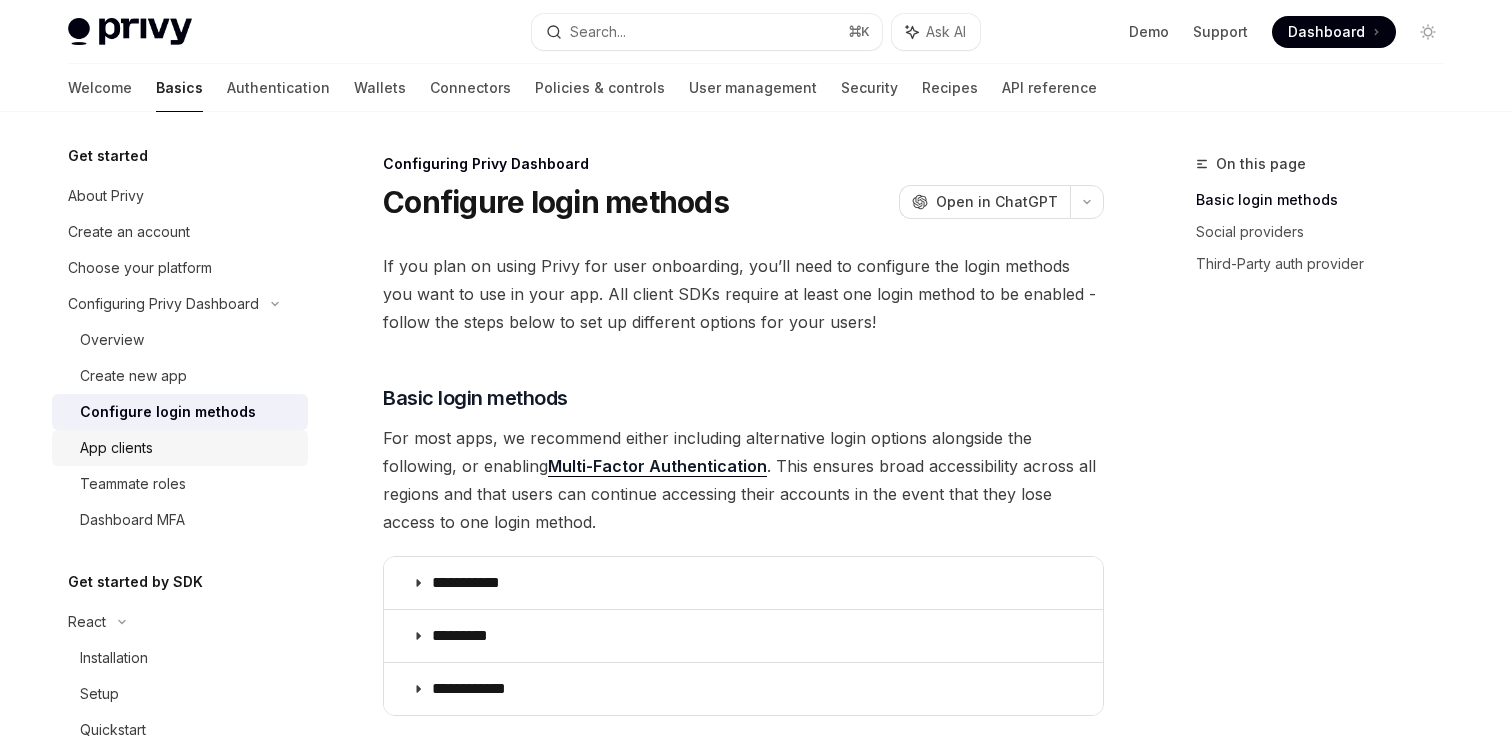 click on "App clients" at bounding box center [188, 448] 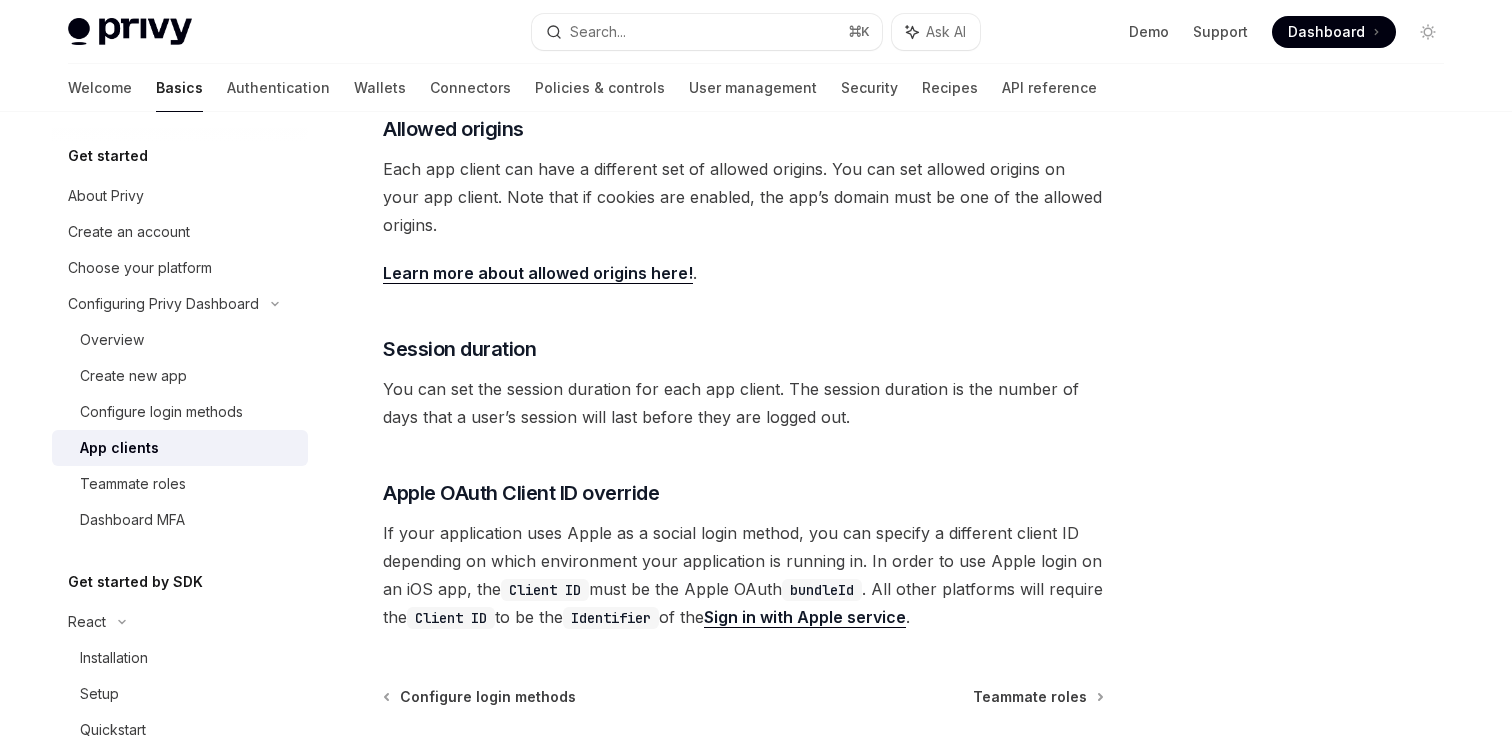 scroll, scrollTop: 861, scrollLeft: 0, axis: vertical 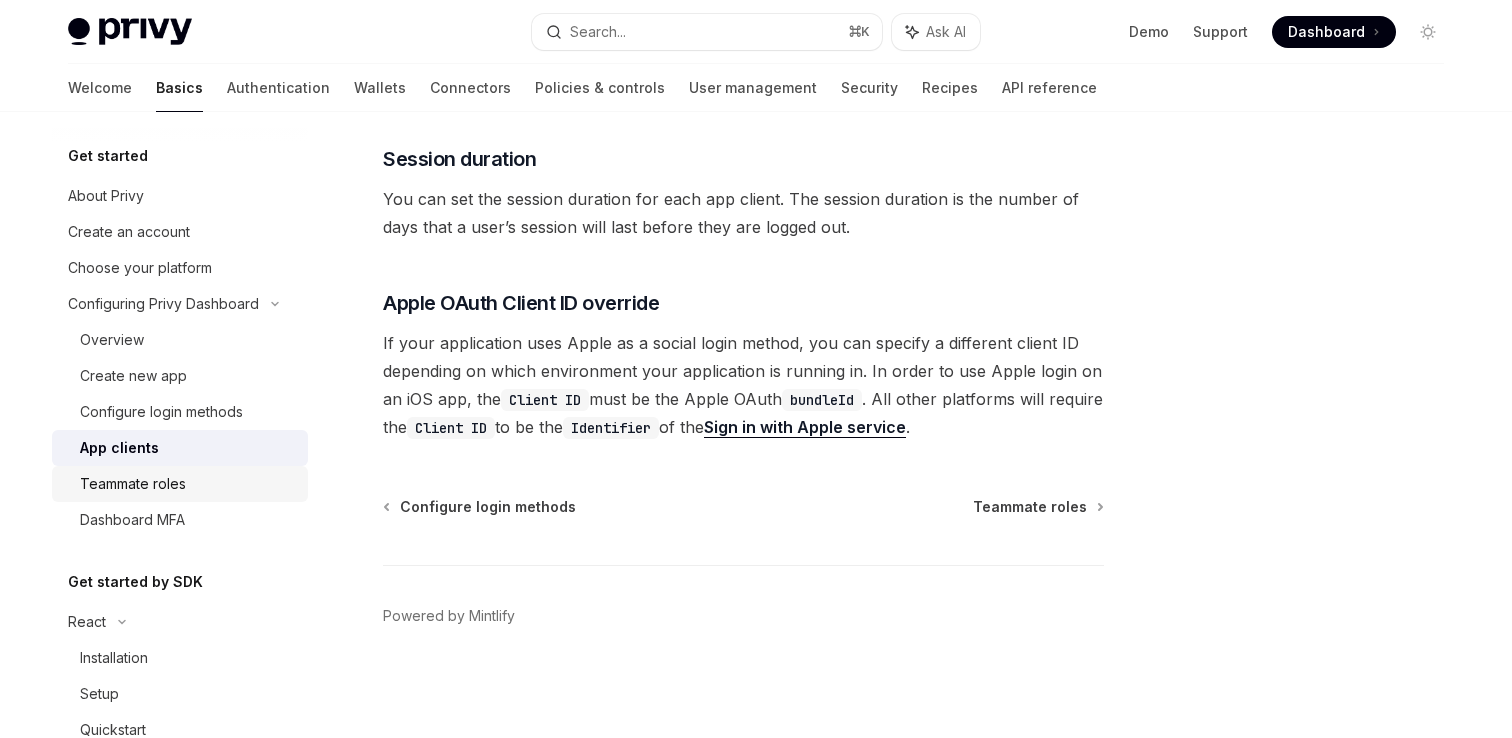 click on "Teammate roles" at bounding box center [188, 484] 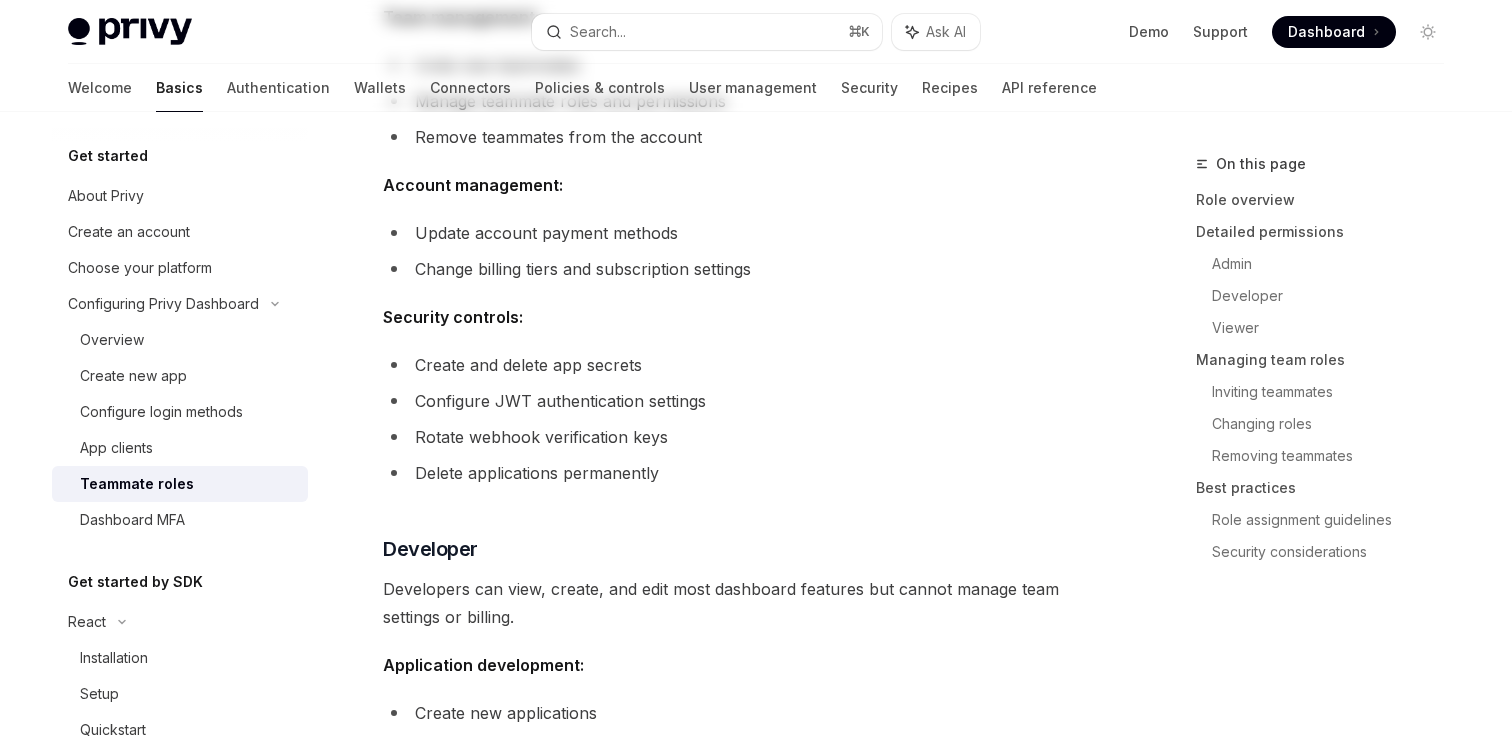 scroll, scrollTop: 0, scrollLeft: 0, axis: both 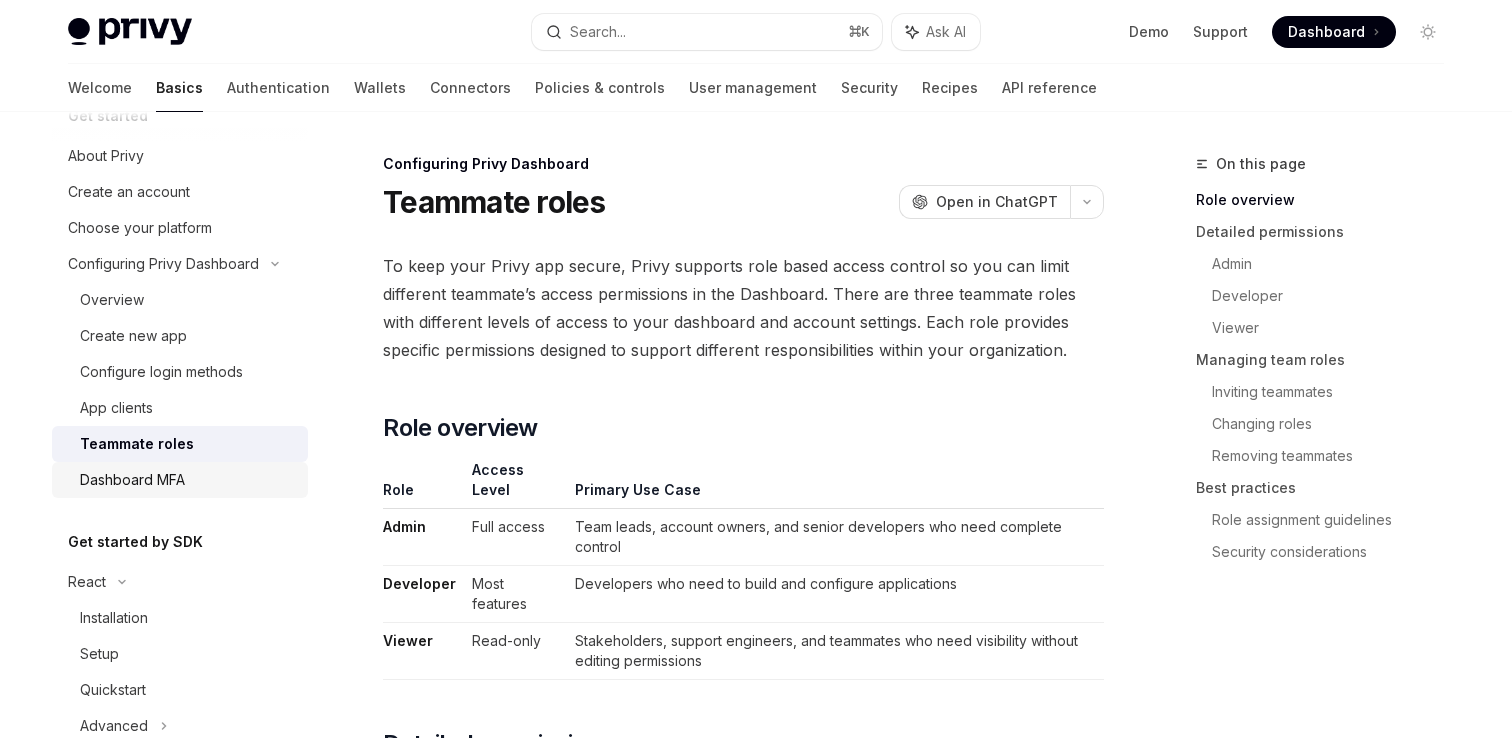click on "Dashboard MFA" at bounding box center (188, 480) 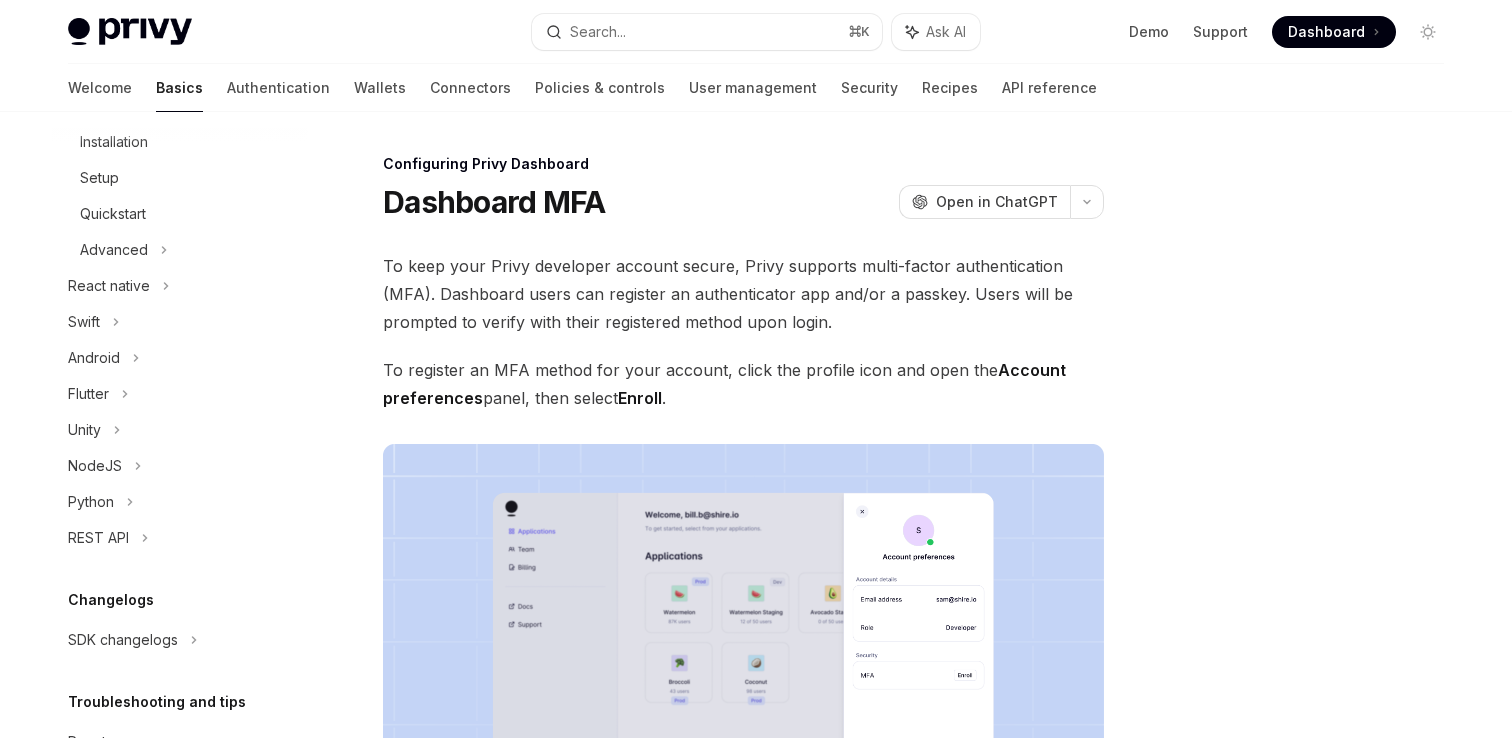 scroll, scrollTop: 614, scrollLeft: 0, axis: vertical 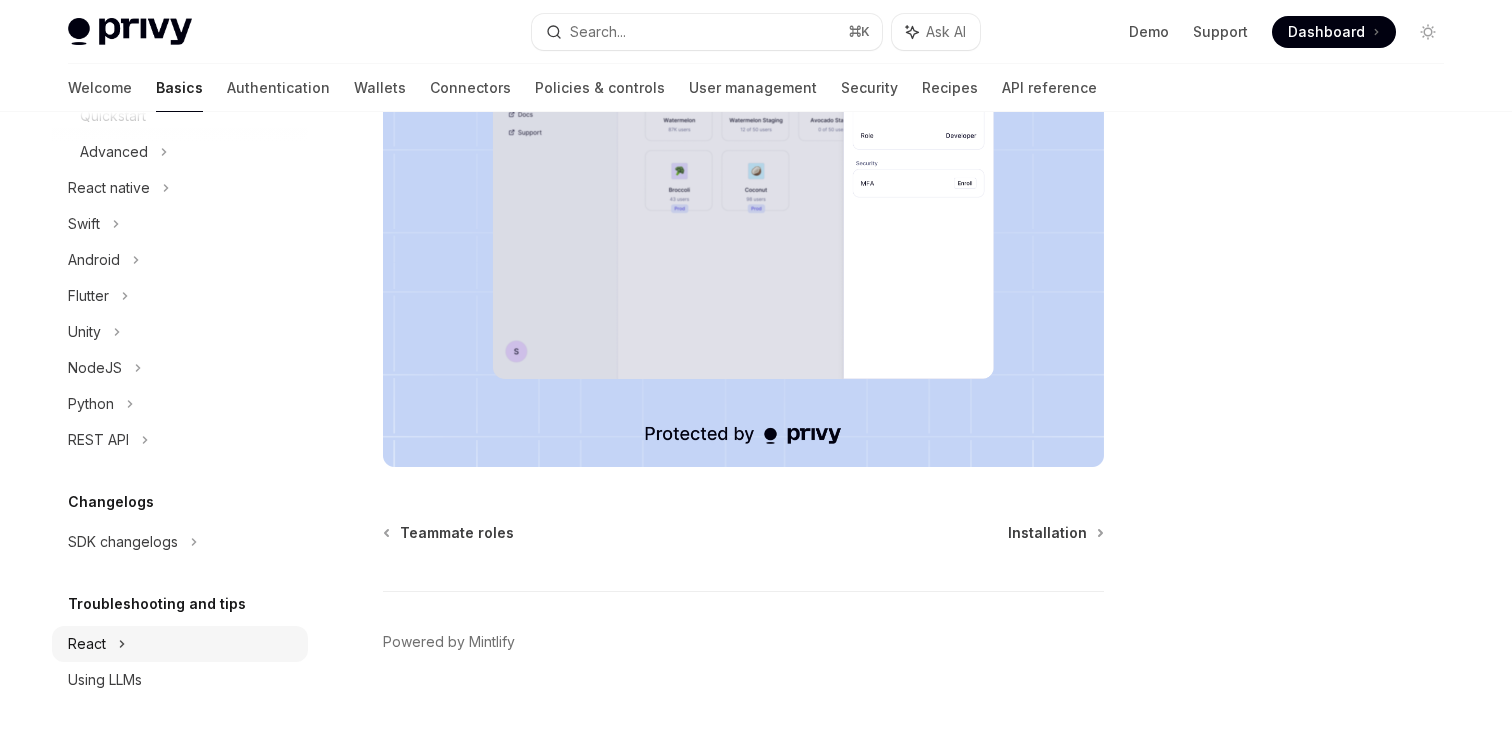 click 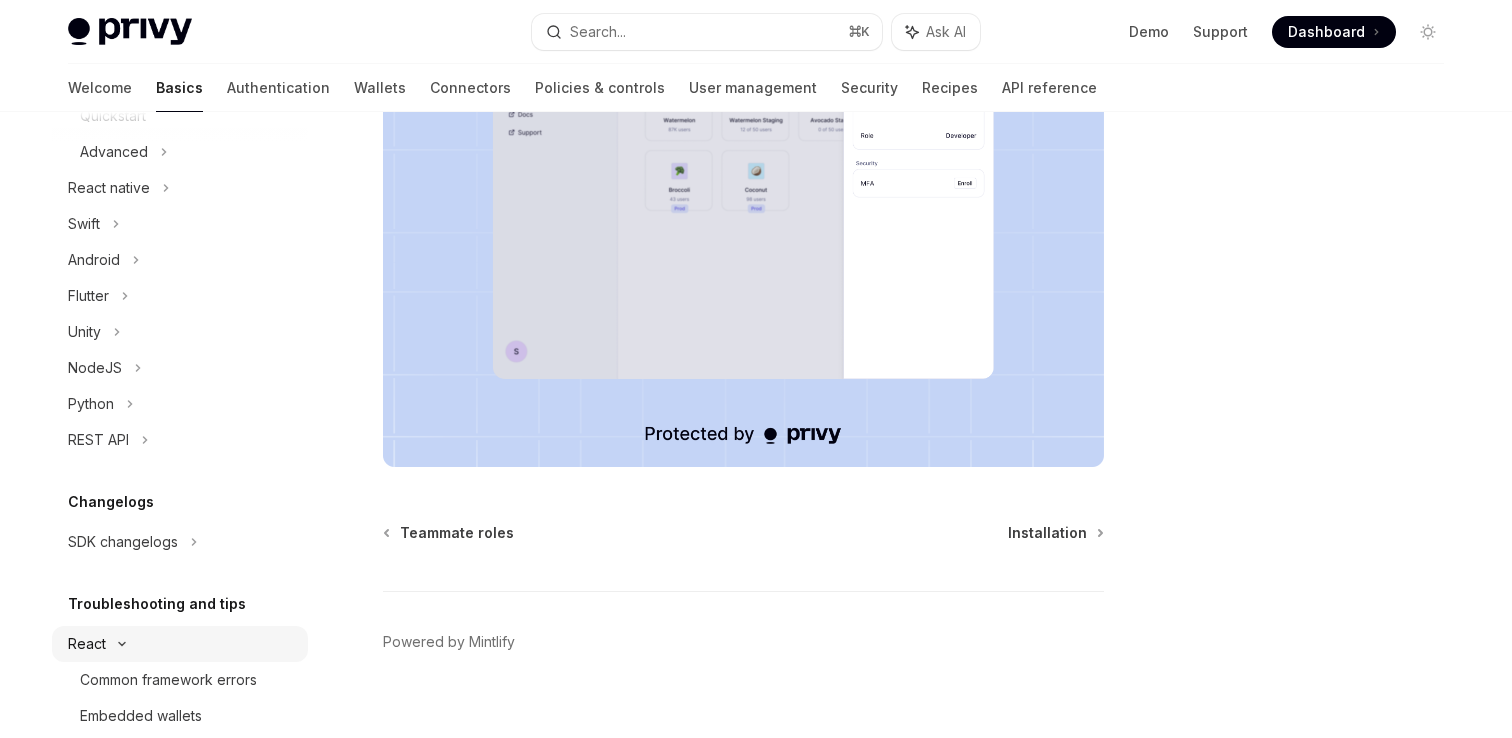 scroll, scrollTop: 794, scrollLeft: 0, axis: vertical 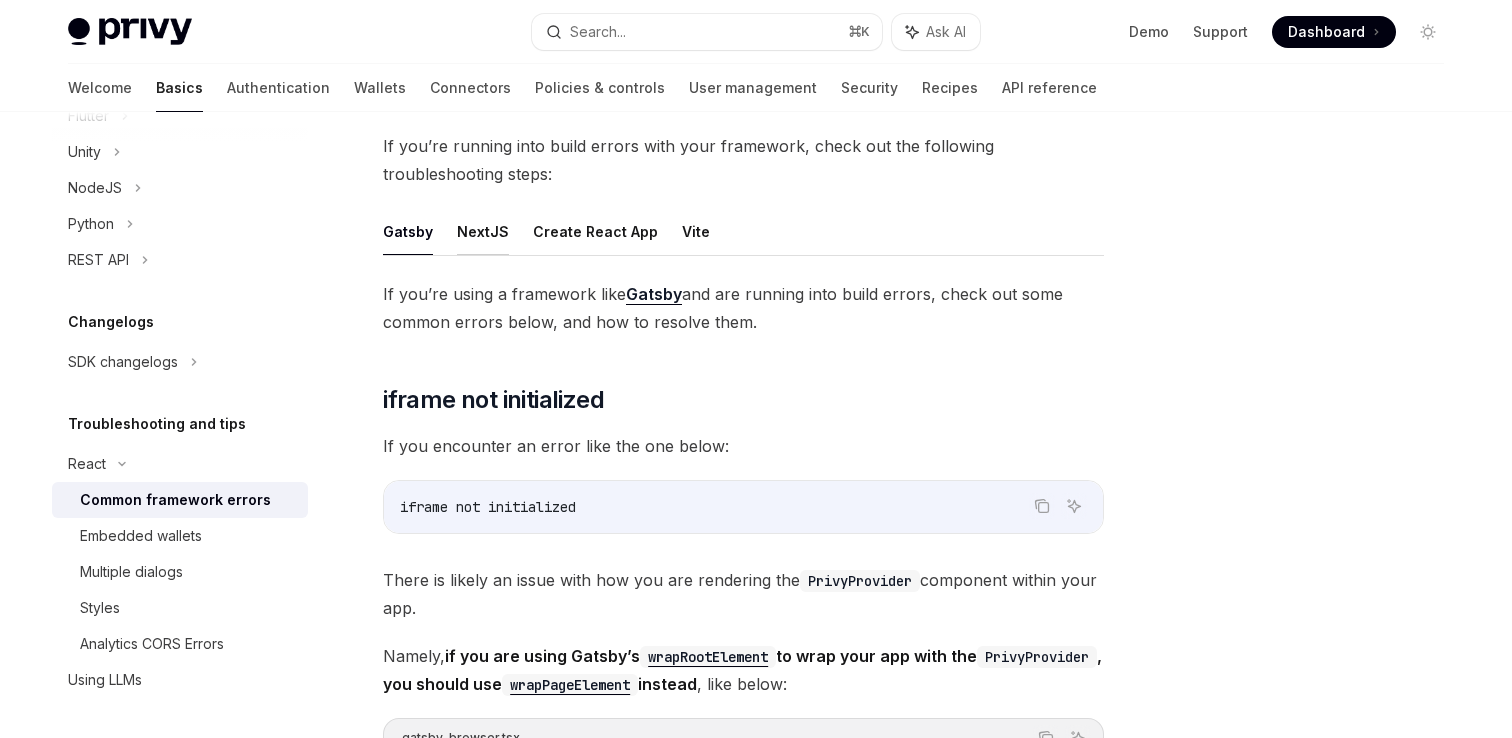 click on "NextJS" at bounding box center (483, 231) 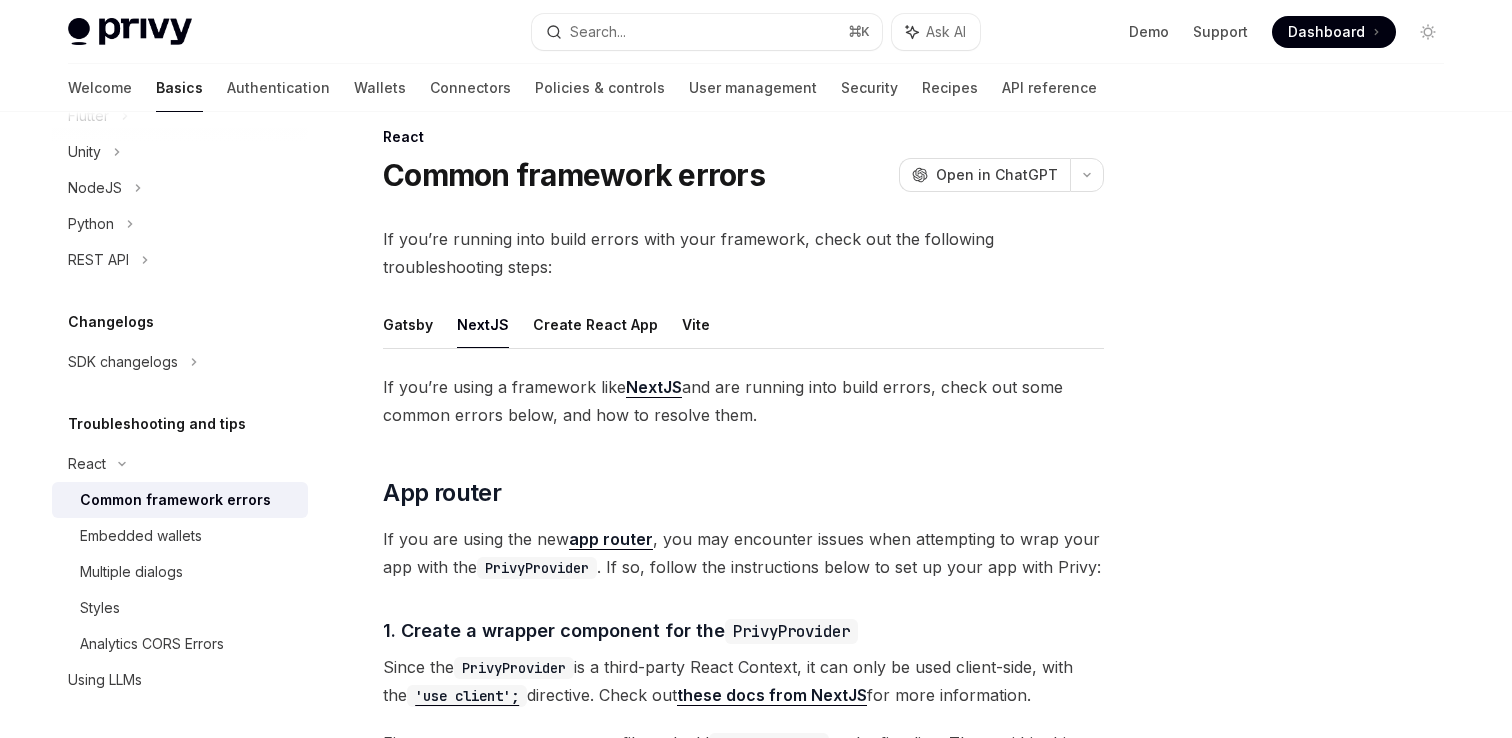 scroll, scrollTop: 0, scrollLeft: 0, axis: both 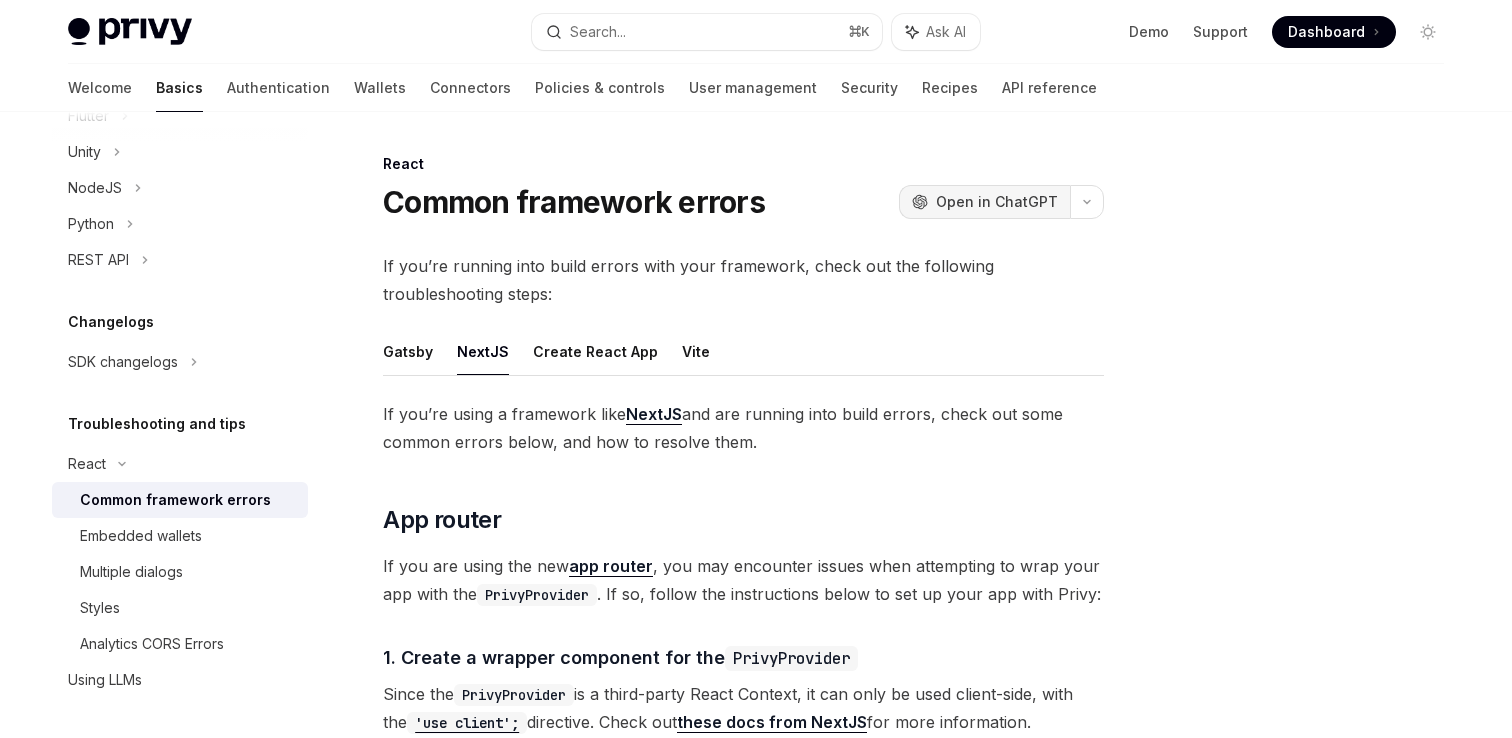 click on "Open in ChatGPT" at bounding box center [997, 202] 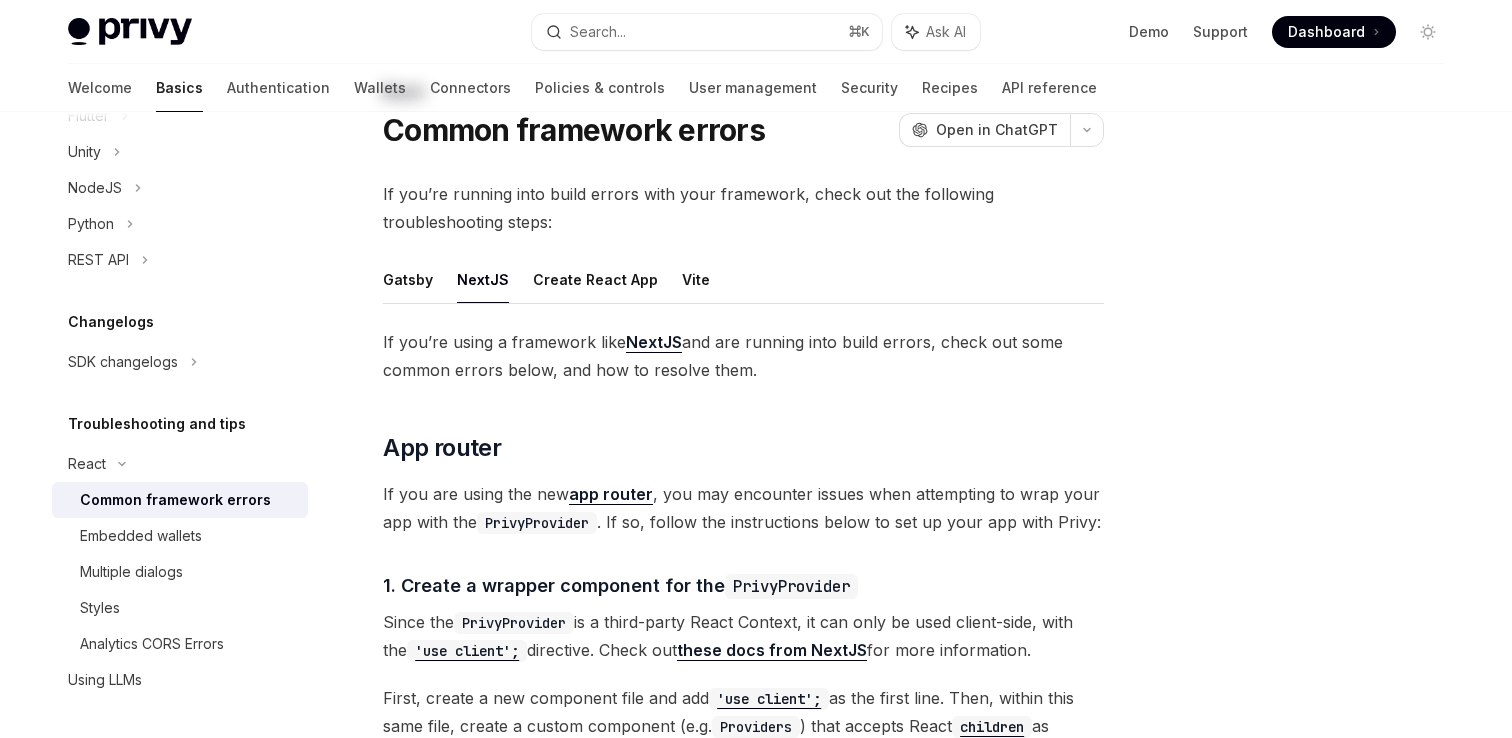 scroll, scrollTop: 0, scrollLeft: 0, axis: both 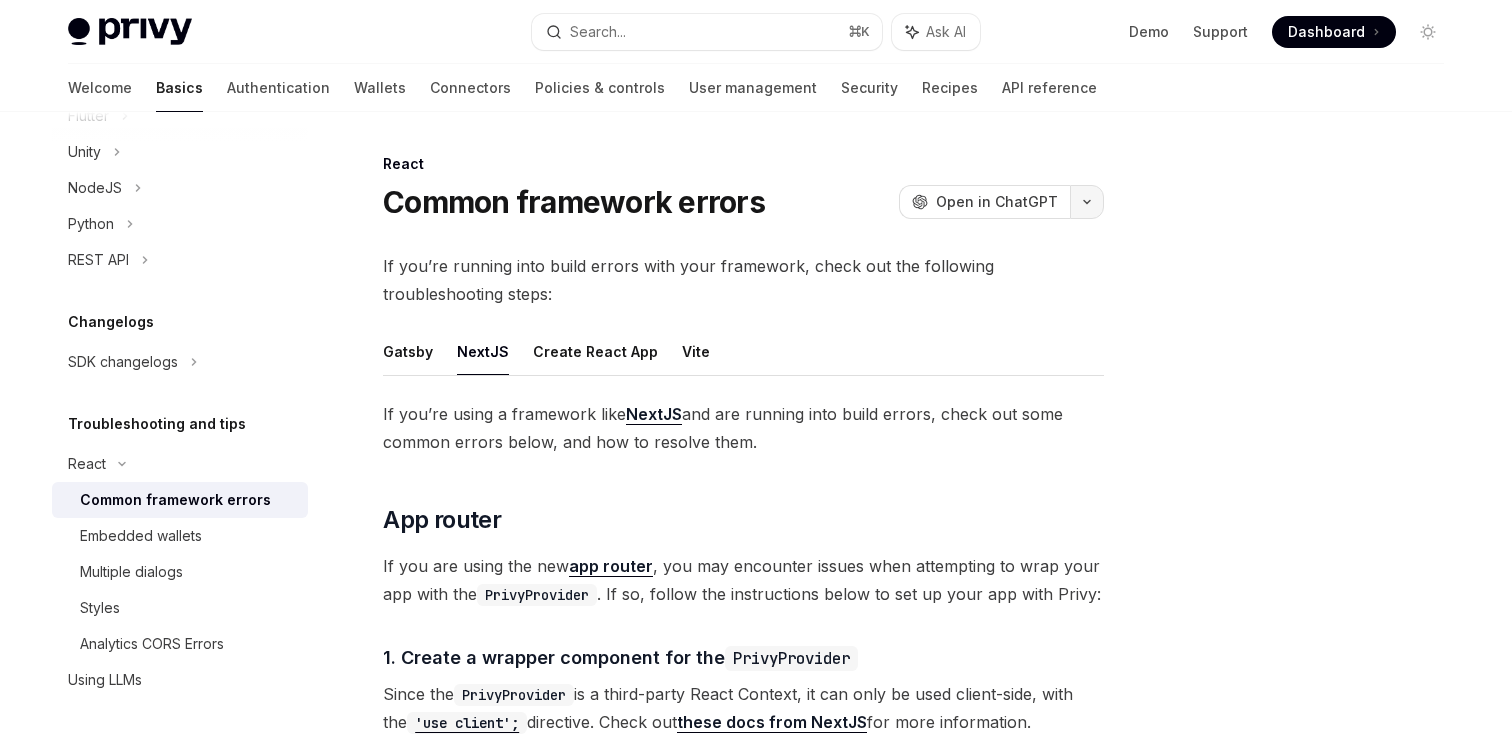 click 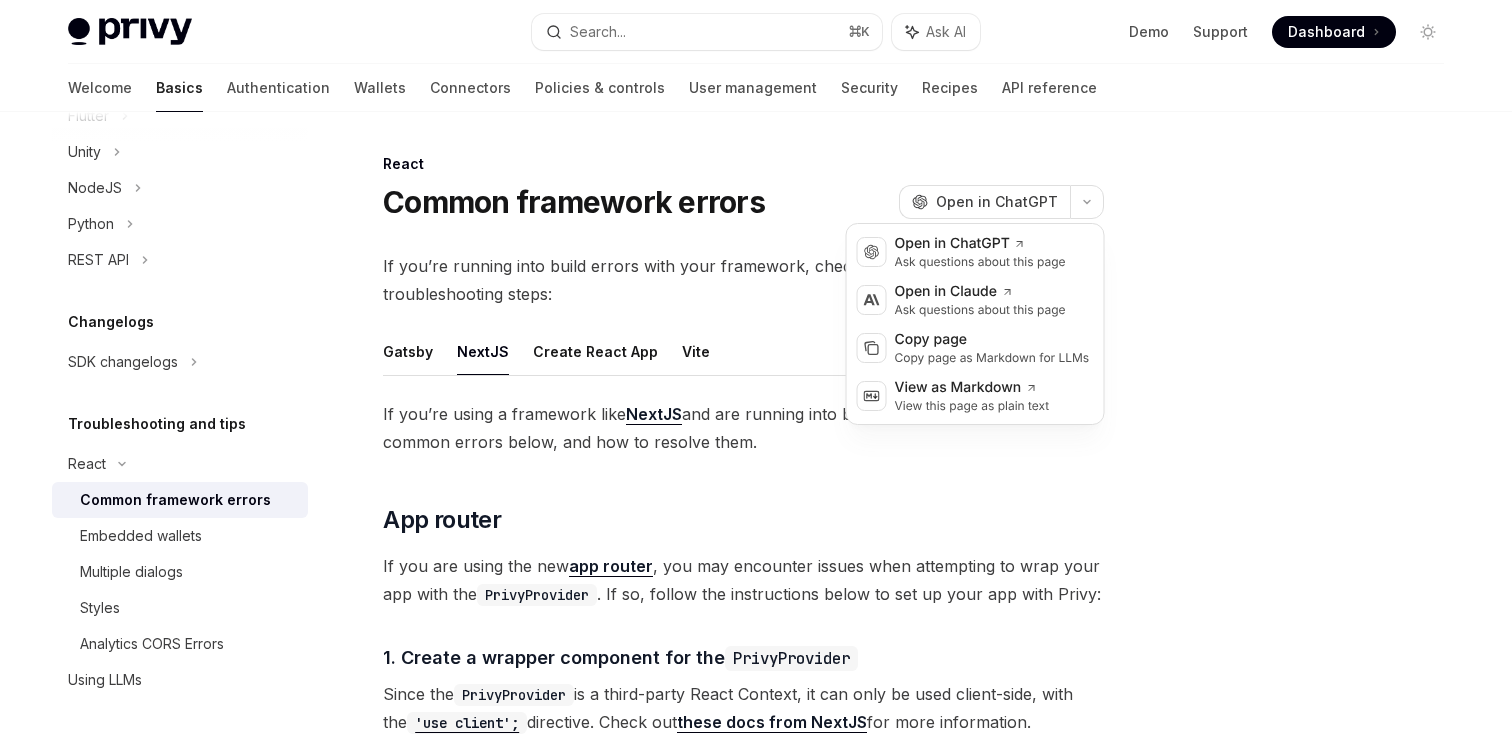 click on "Dashboard" at bounding box center (1326, 32) 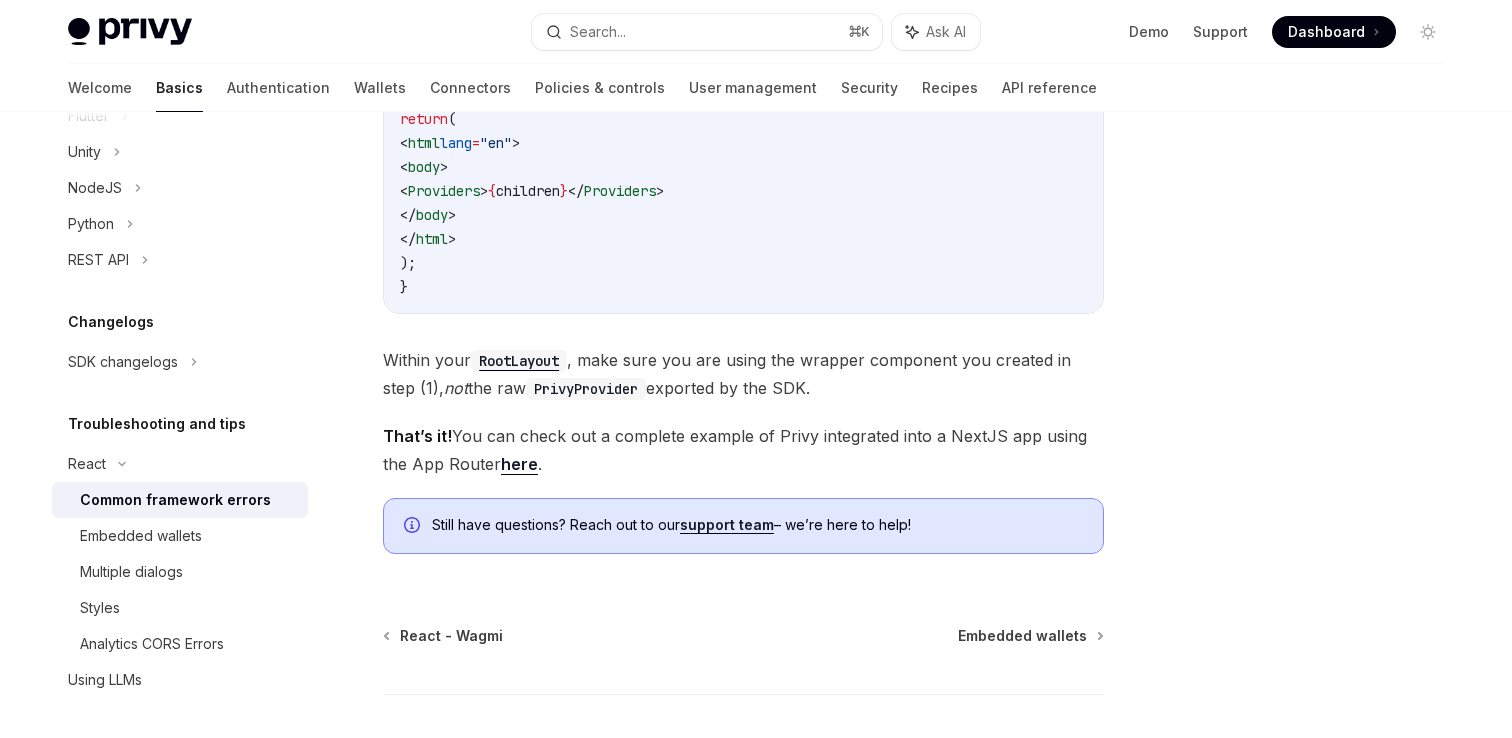 scroll, scrollTop: 1435, scrollLeft: 0, axis: vertical 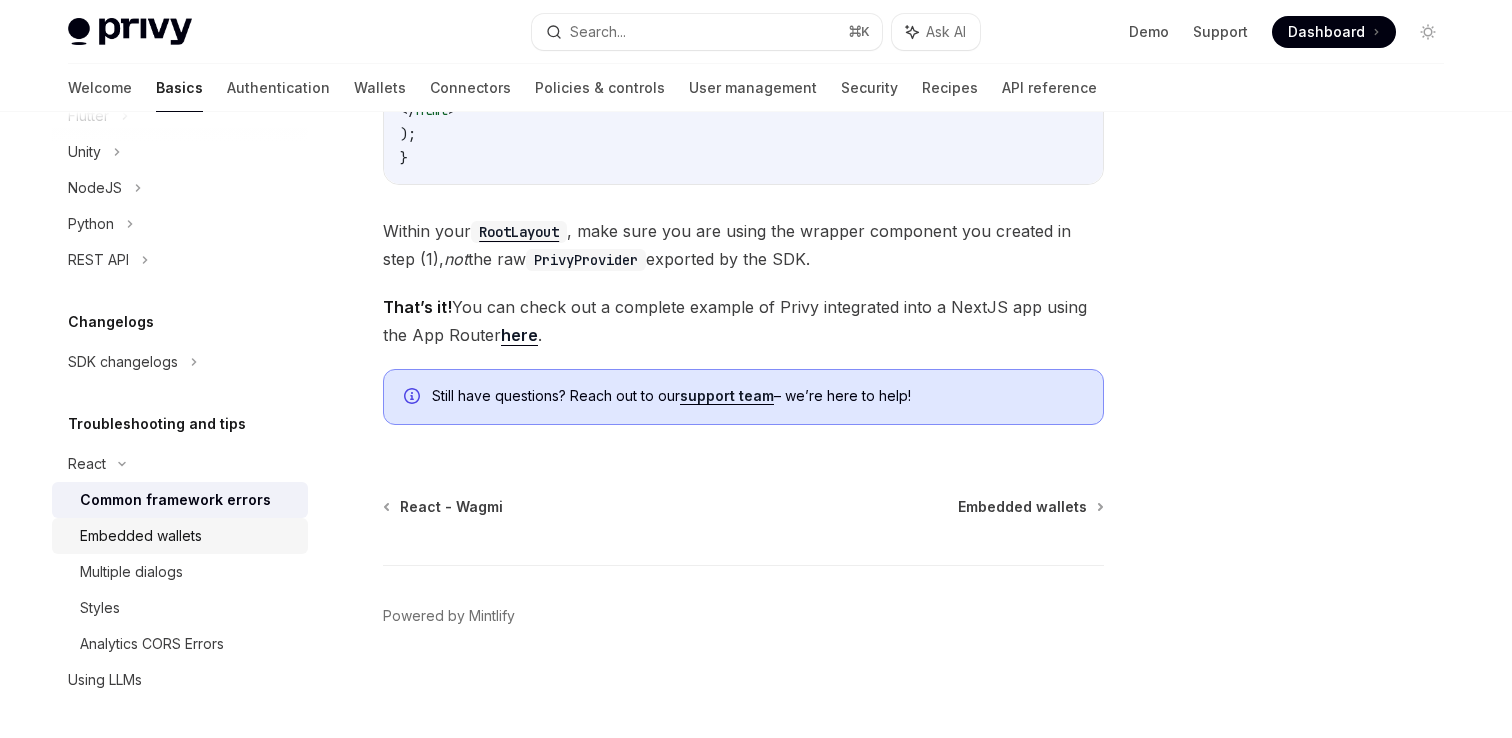 click on "Embedded wallets" at bounding box center [141, 536] 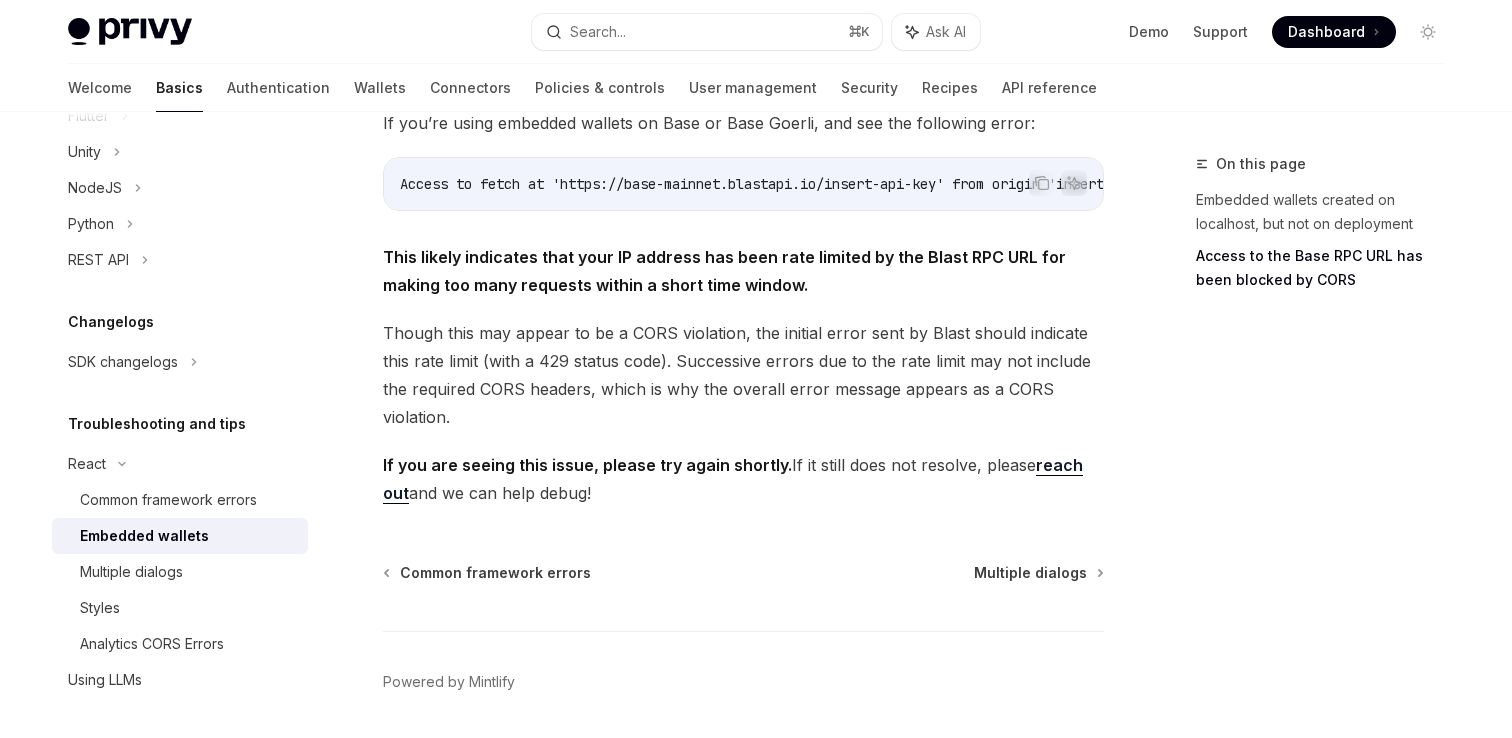 scroll, scrollTop: 568, scrollLeft: 0, axis: vertical 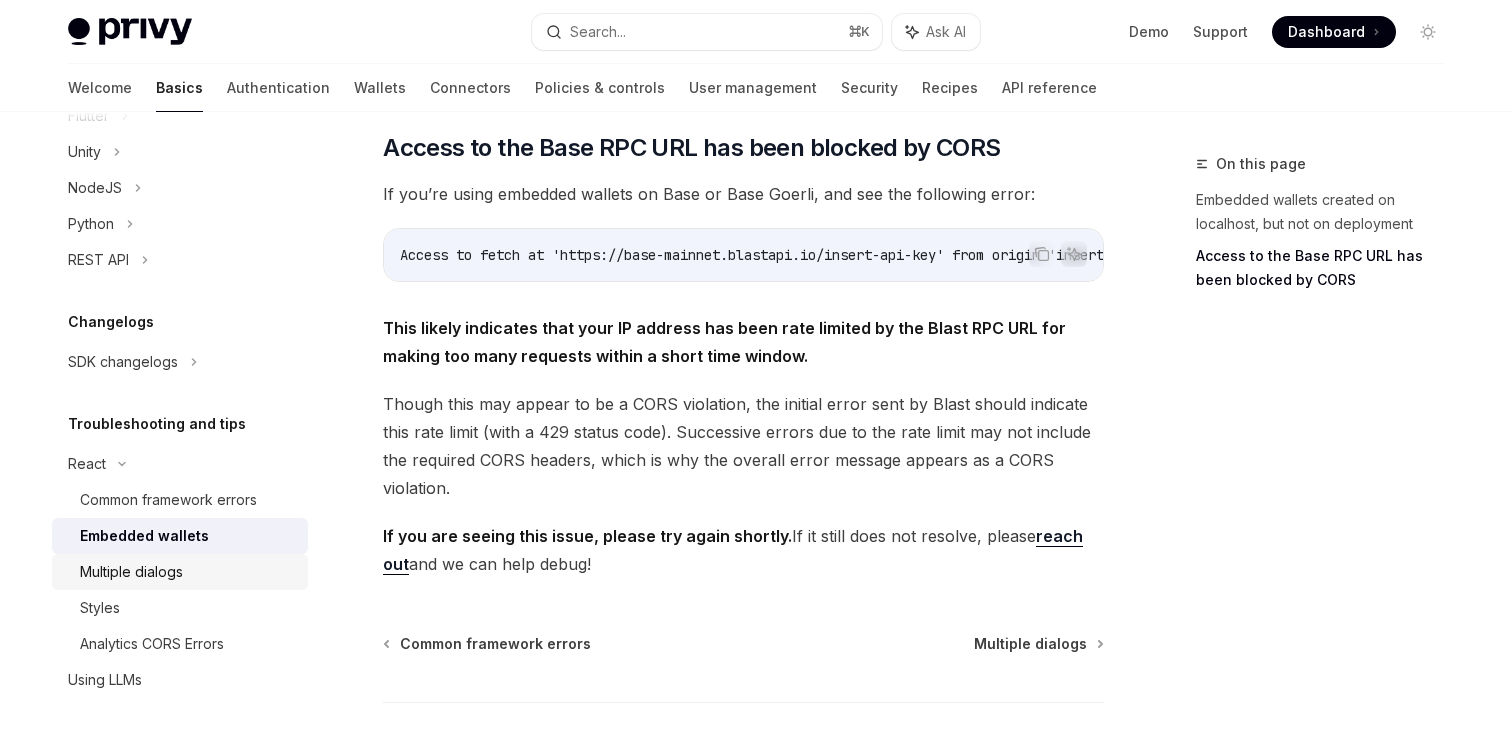 click on "Multiple dialogs" at bounding box center (188, 572) 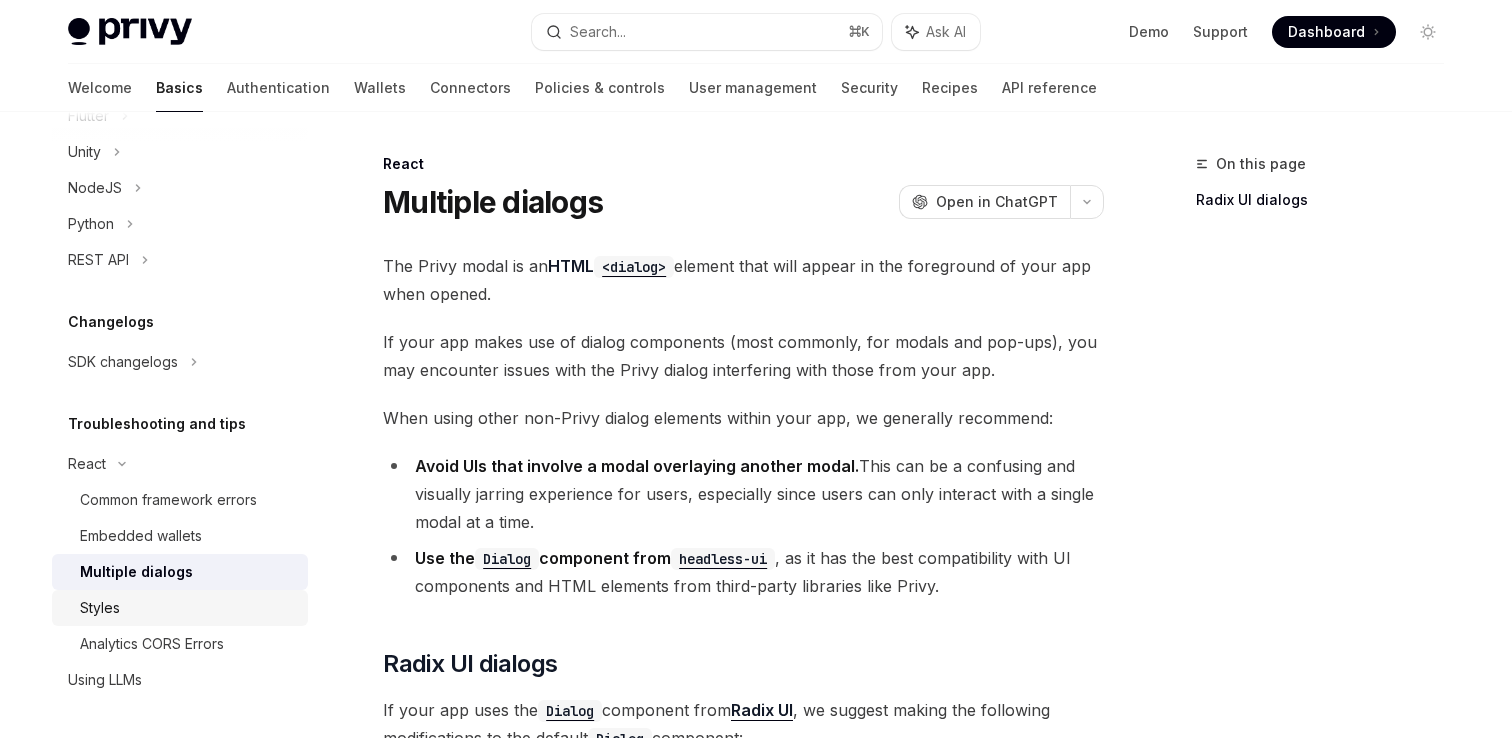click on "Styles" at bounding box center [188, 608] 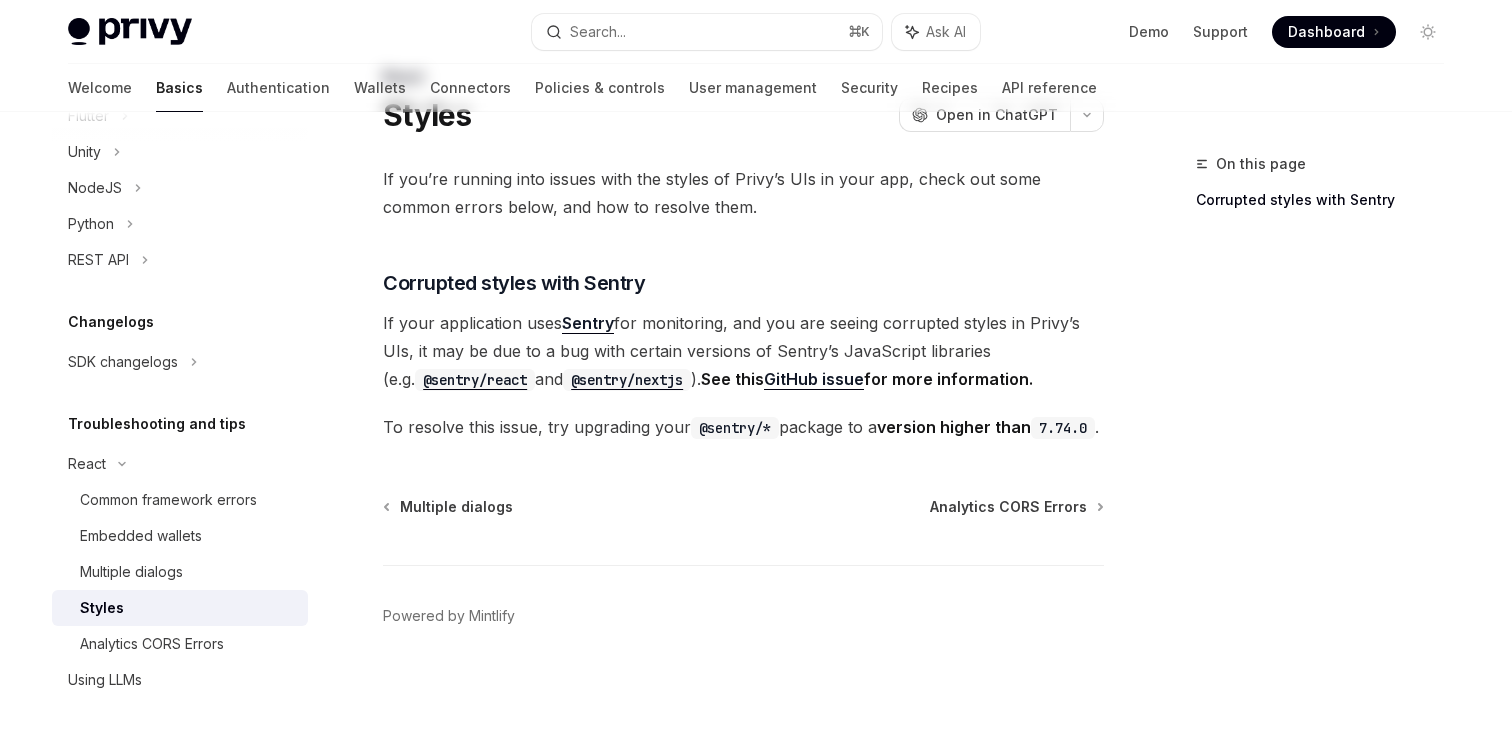 scroll, scrollTop: 115, scrollLeft: 0, axis: vertical 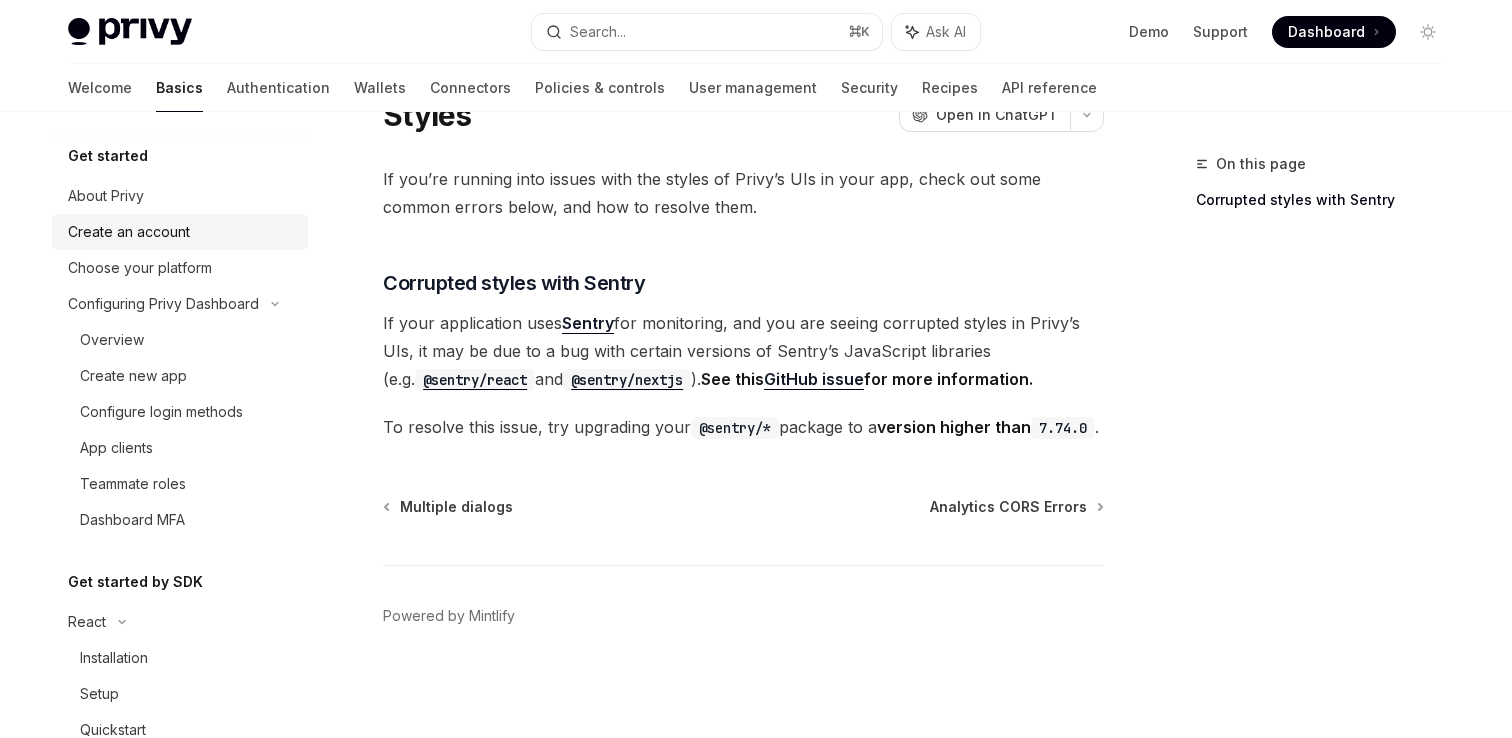 click on "Create an account" at bounding box center [129, 232] 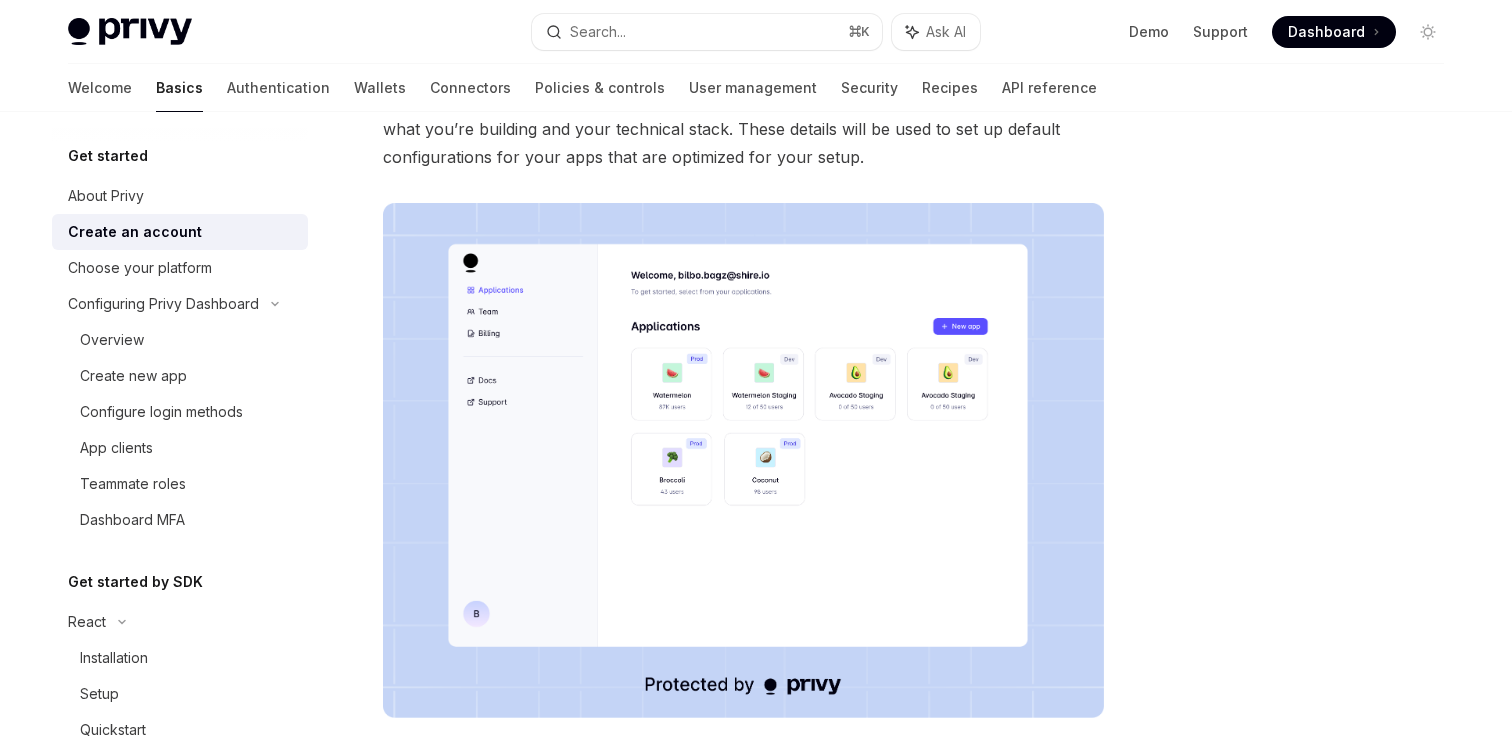 scroll, scrollTop: 518, scrollLeft: 0, axis: vertical 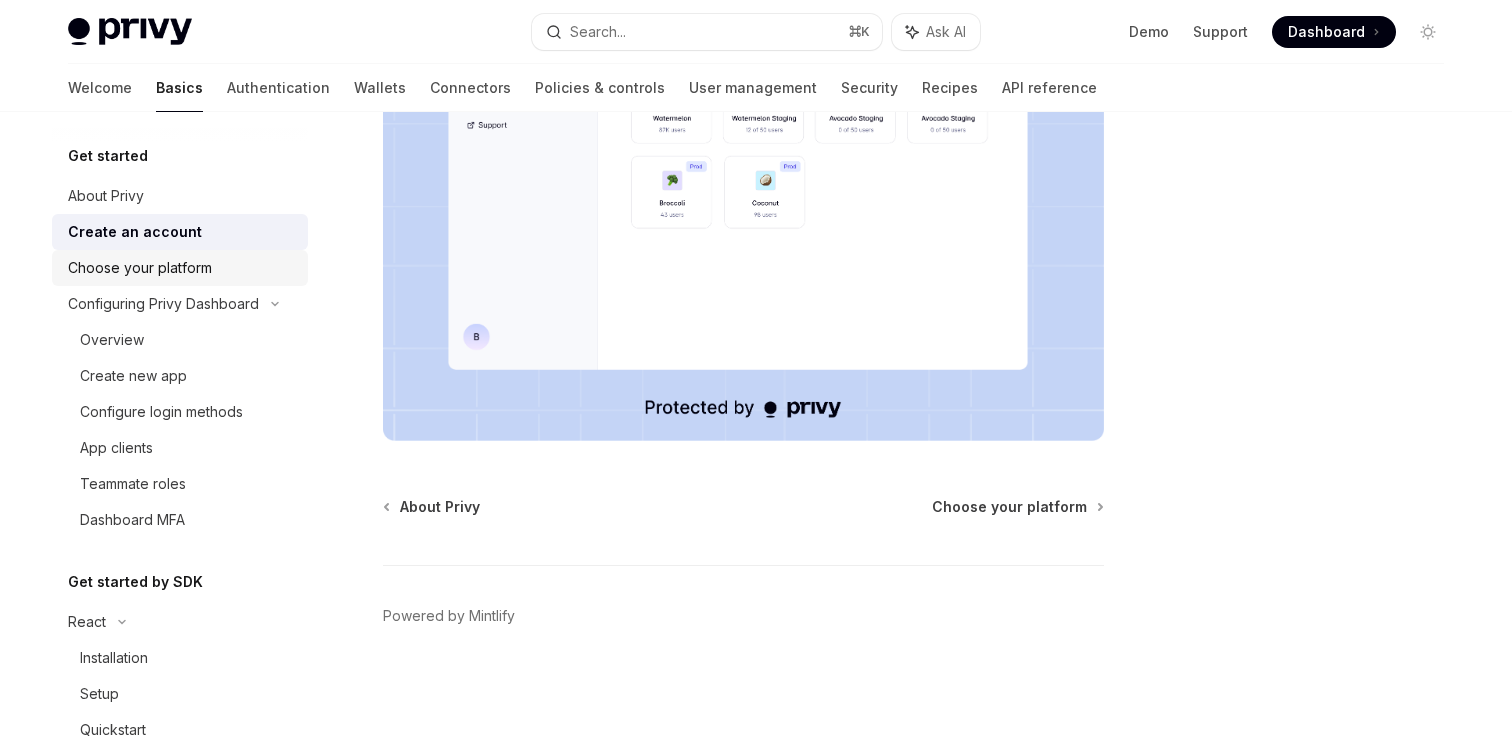 click on "Choose your platform" at bounding box center (140, 268) 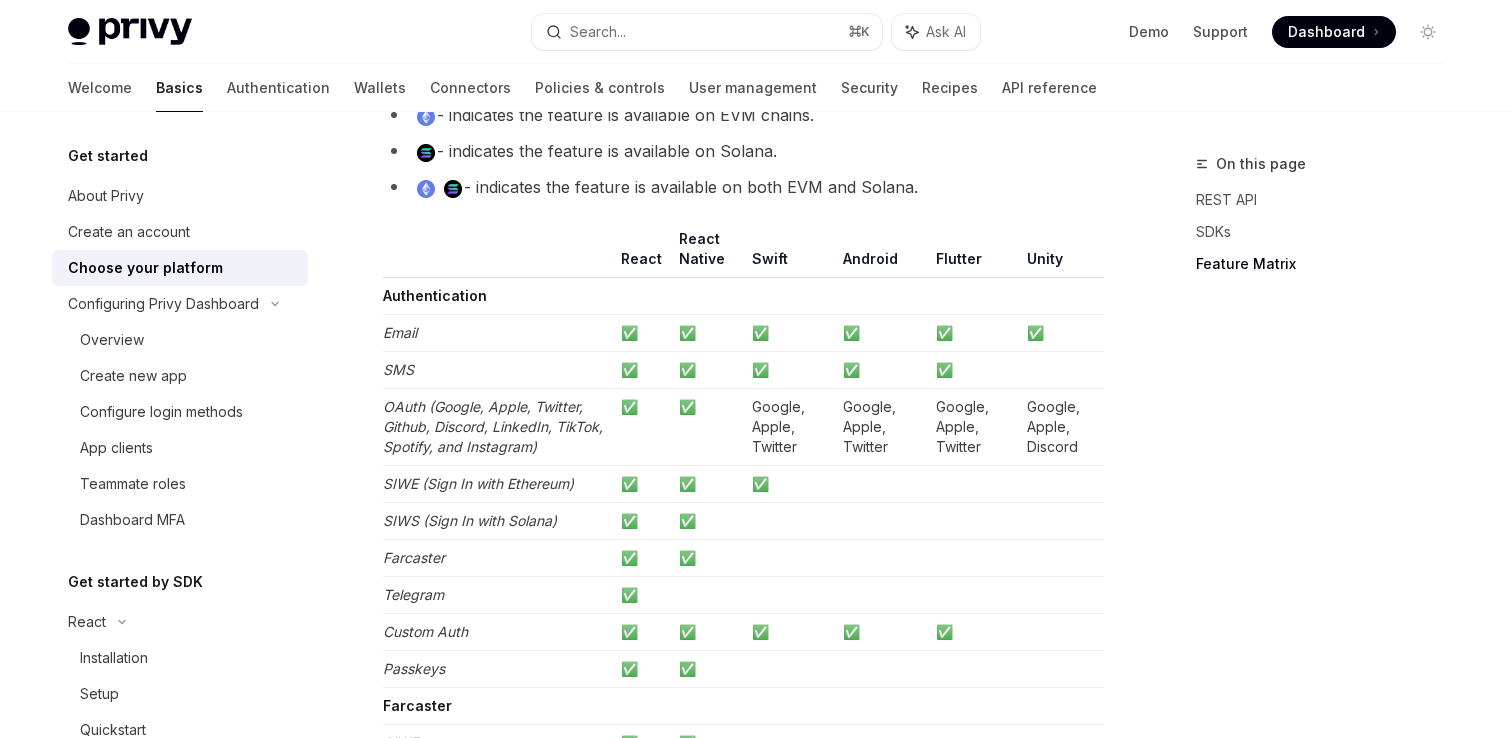 scroll, scrollTop: 1900, scrollLeft: 0, axis: vertical 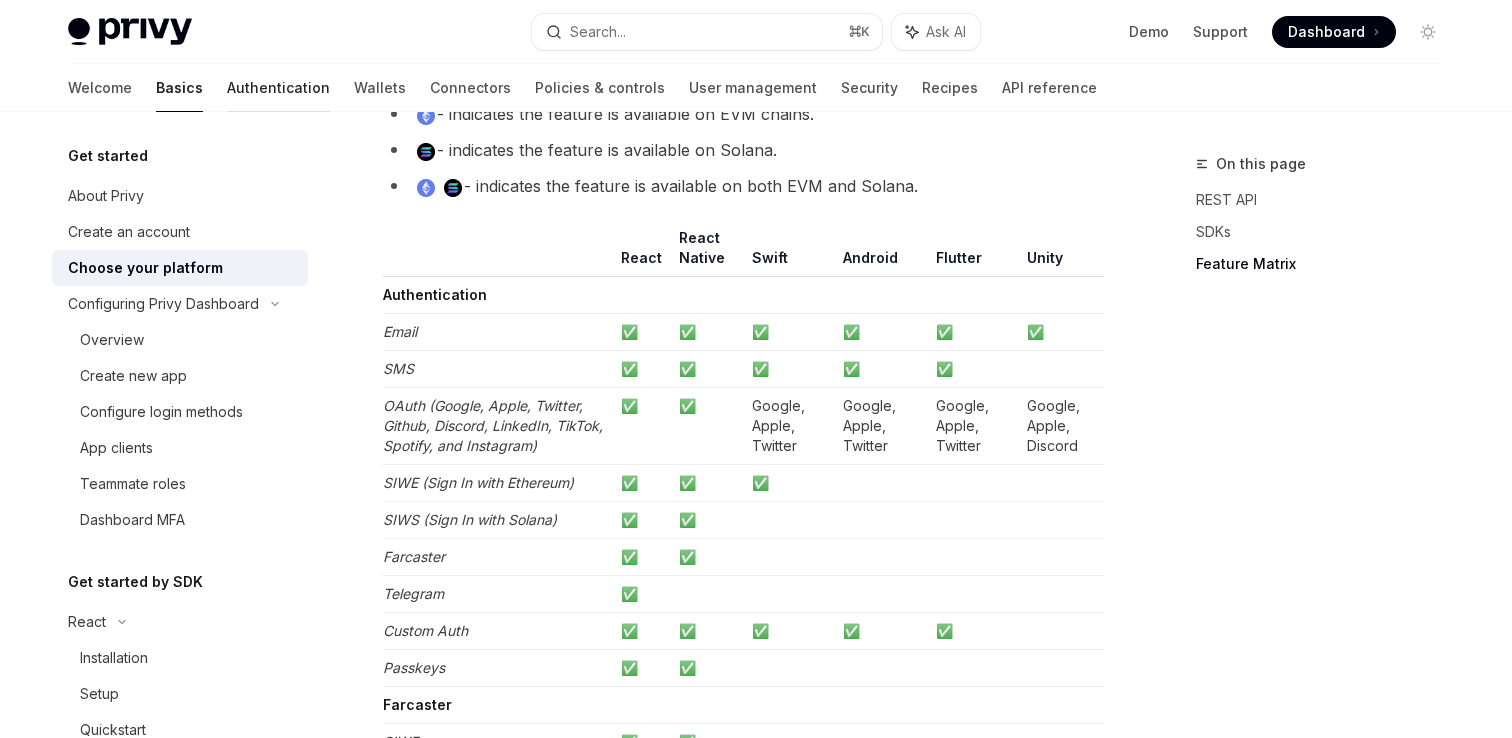 click on "Authentication" at bounding box center [278, 88] 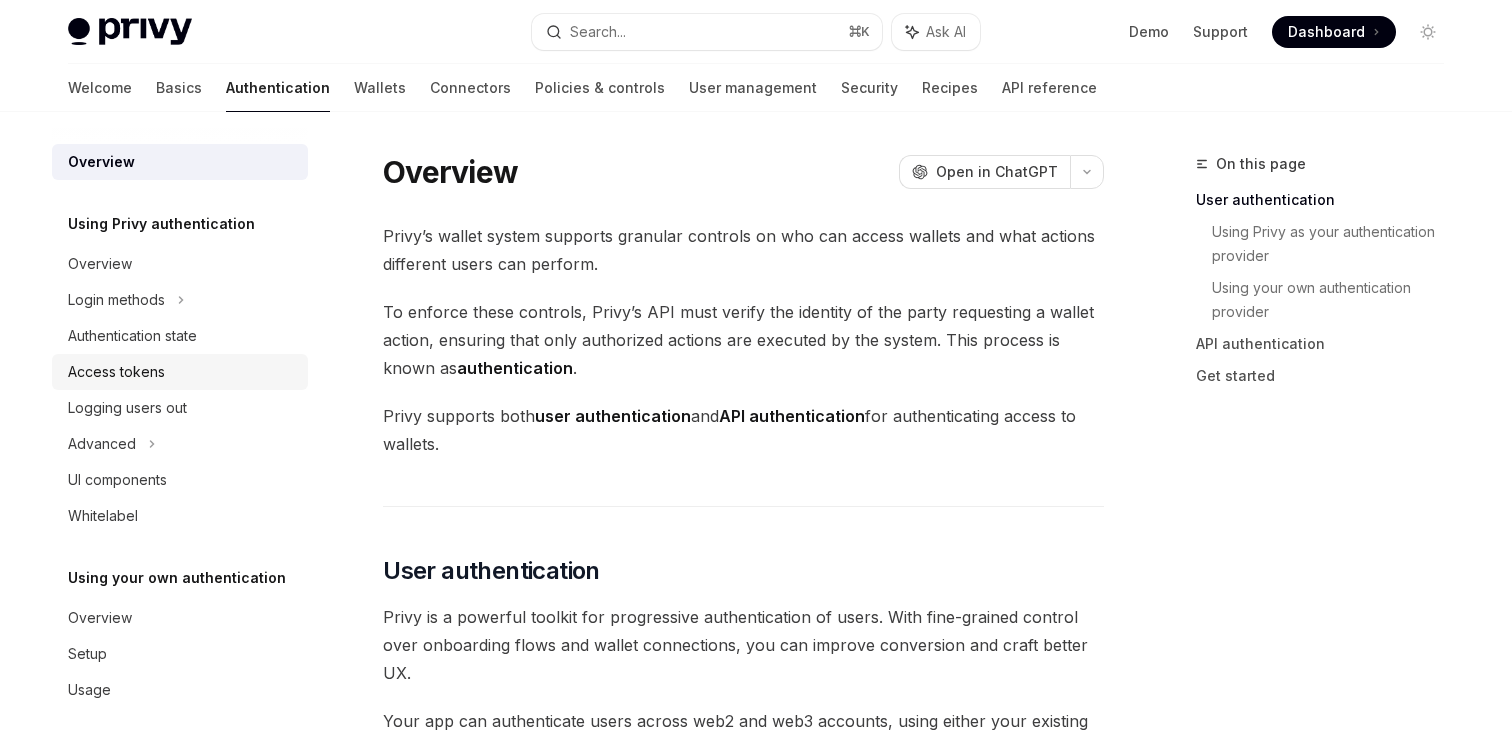 scroll, scrollTop: 10, scrollLeft: 0, axis: vertical 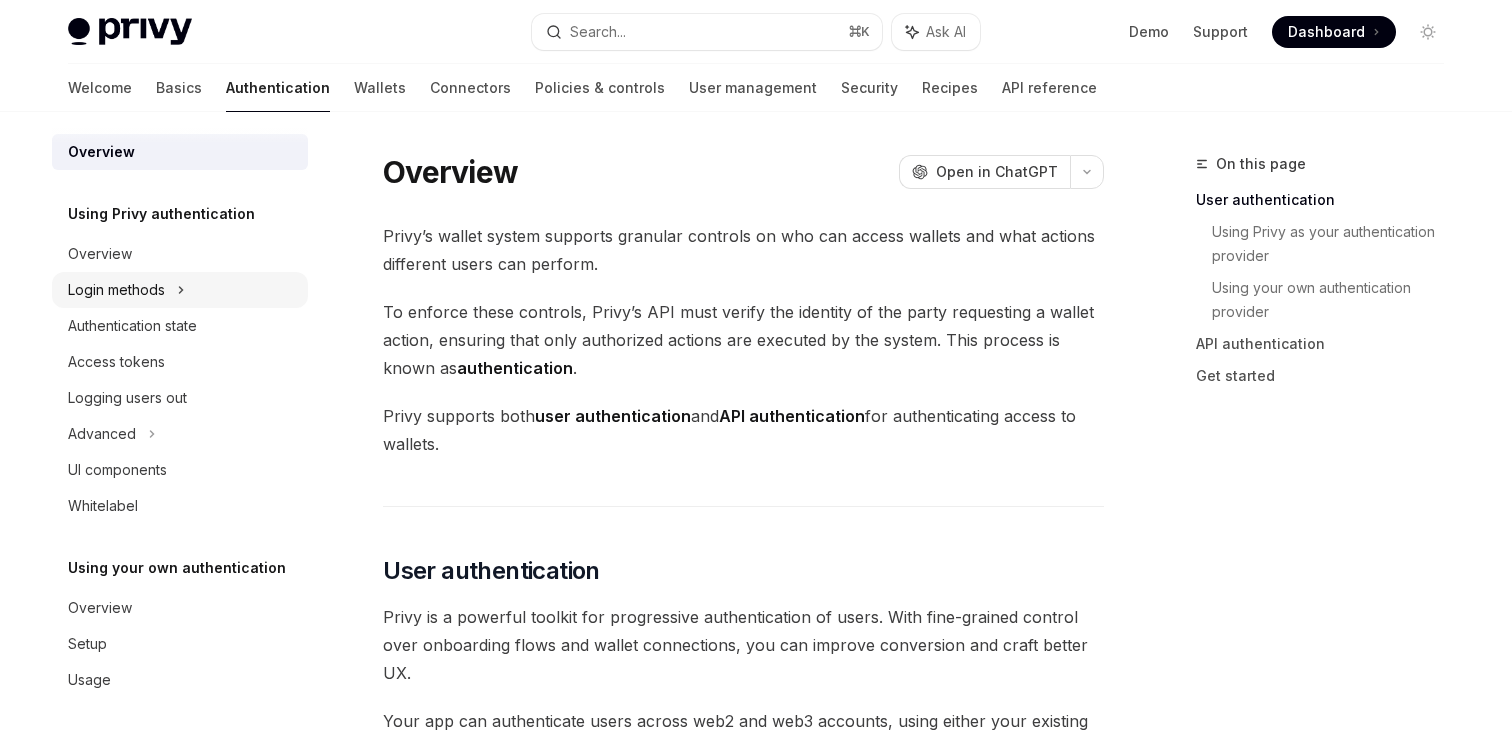 click on "Login methods" at bounding box center (116, 290) 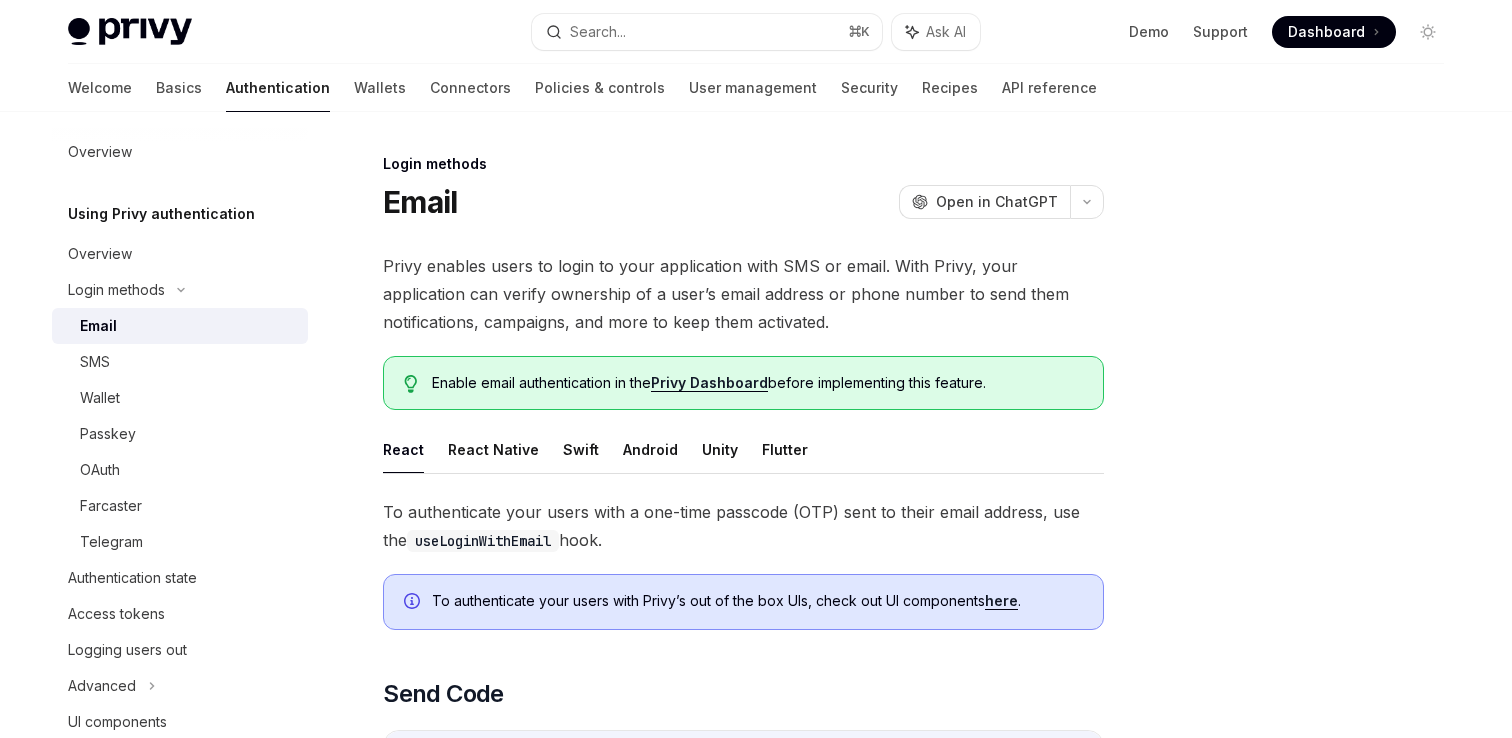 click on "Email" at bounding box center (188, 326) 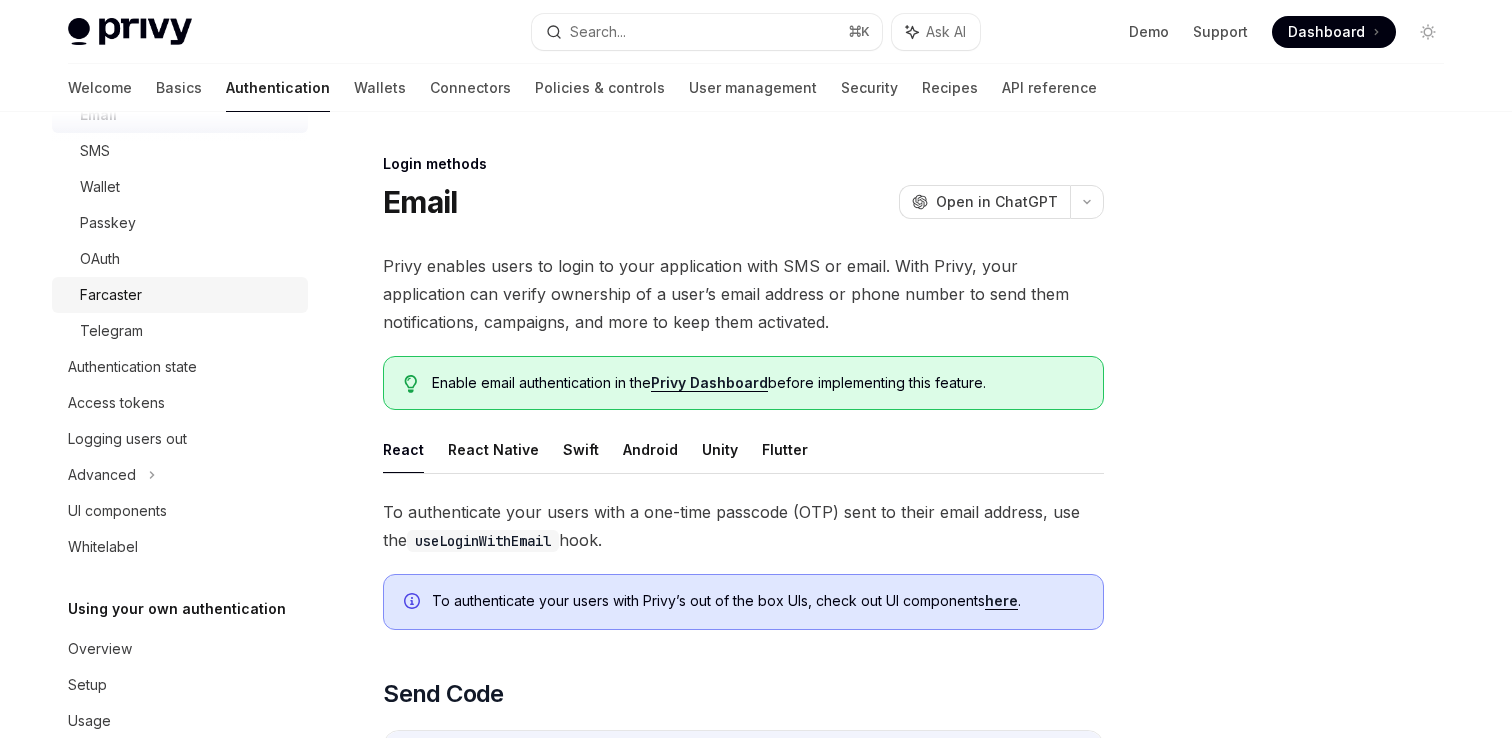 scroll, scrollTop: 262, scrollLeft: 0, axis: vertical 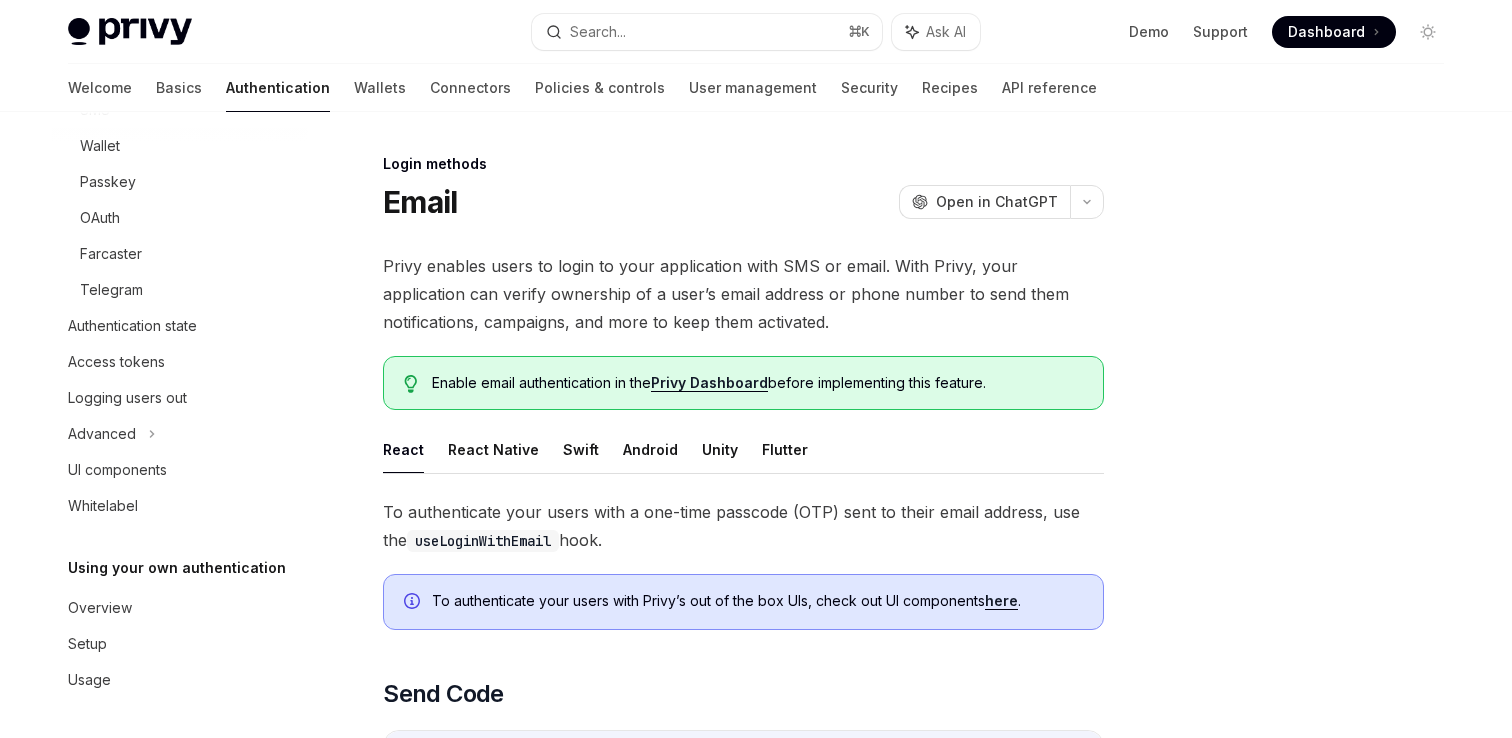 click on "Dashboard" at bounding box center (1326, 32) 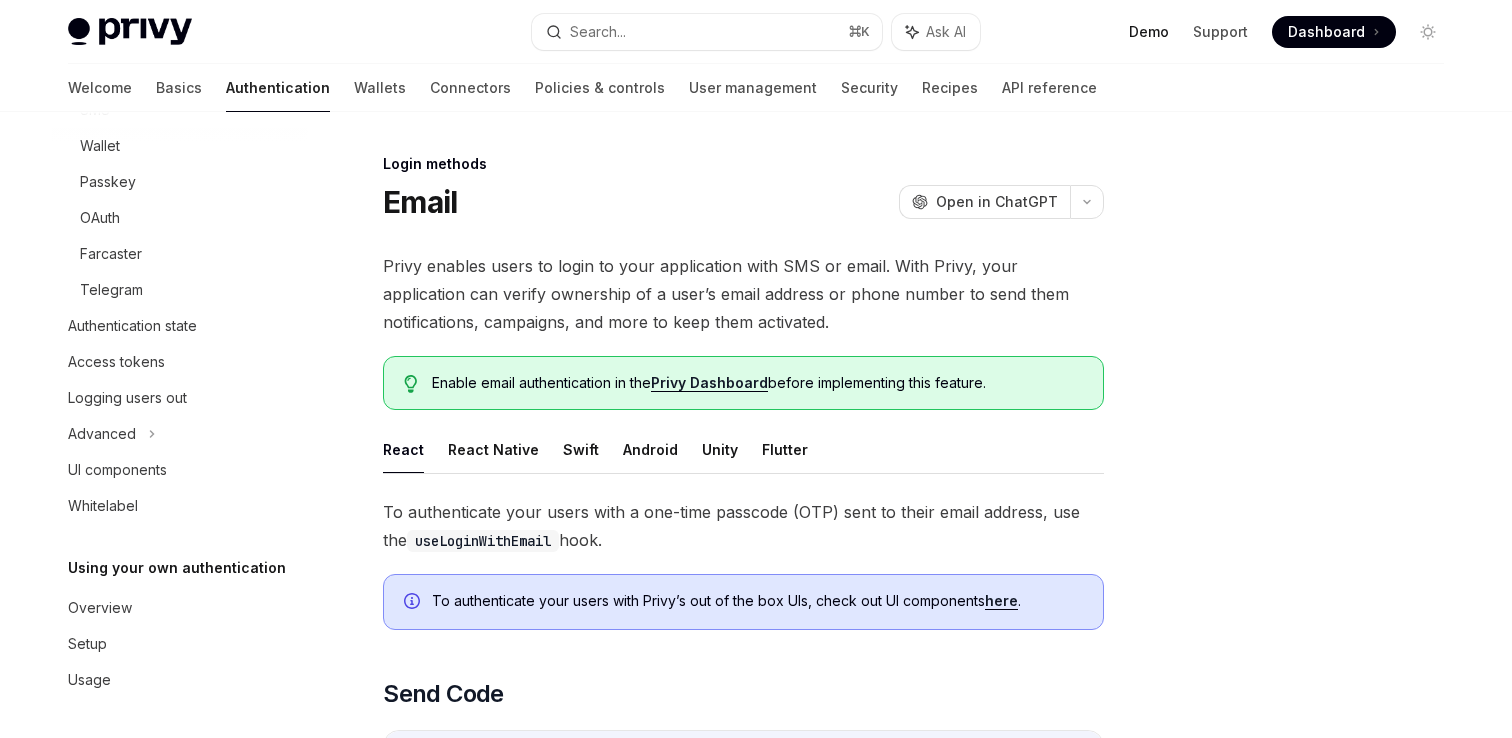 click on "Demo" at bounding box center [1149, 32] 